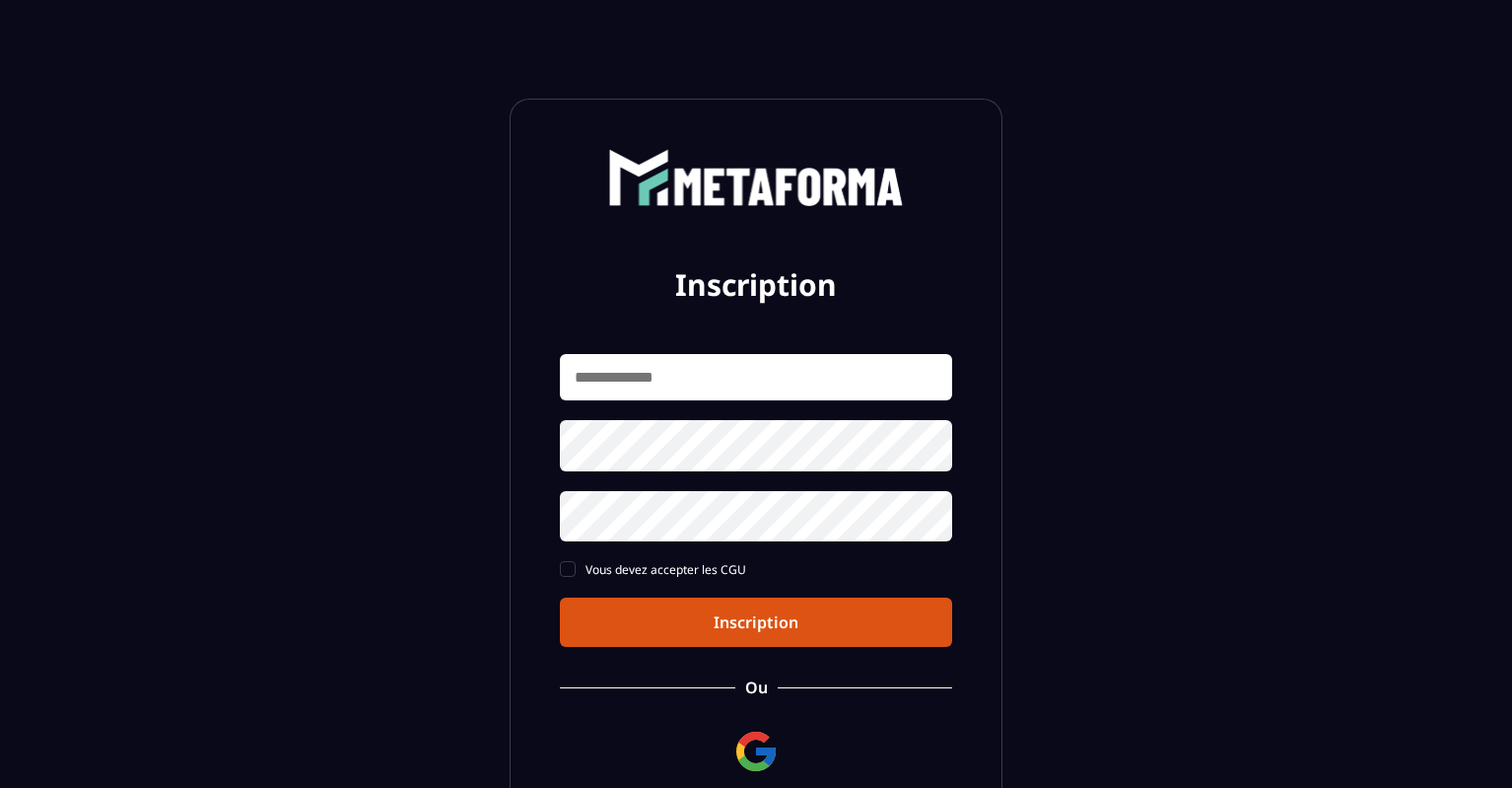 scroll, scrollTop: 0, scrollLeft: 0, axis: both 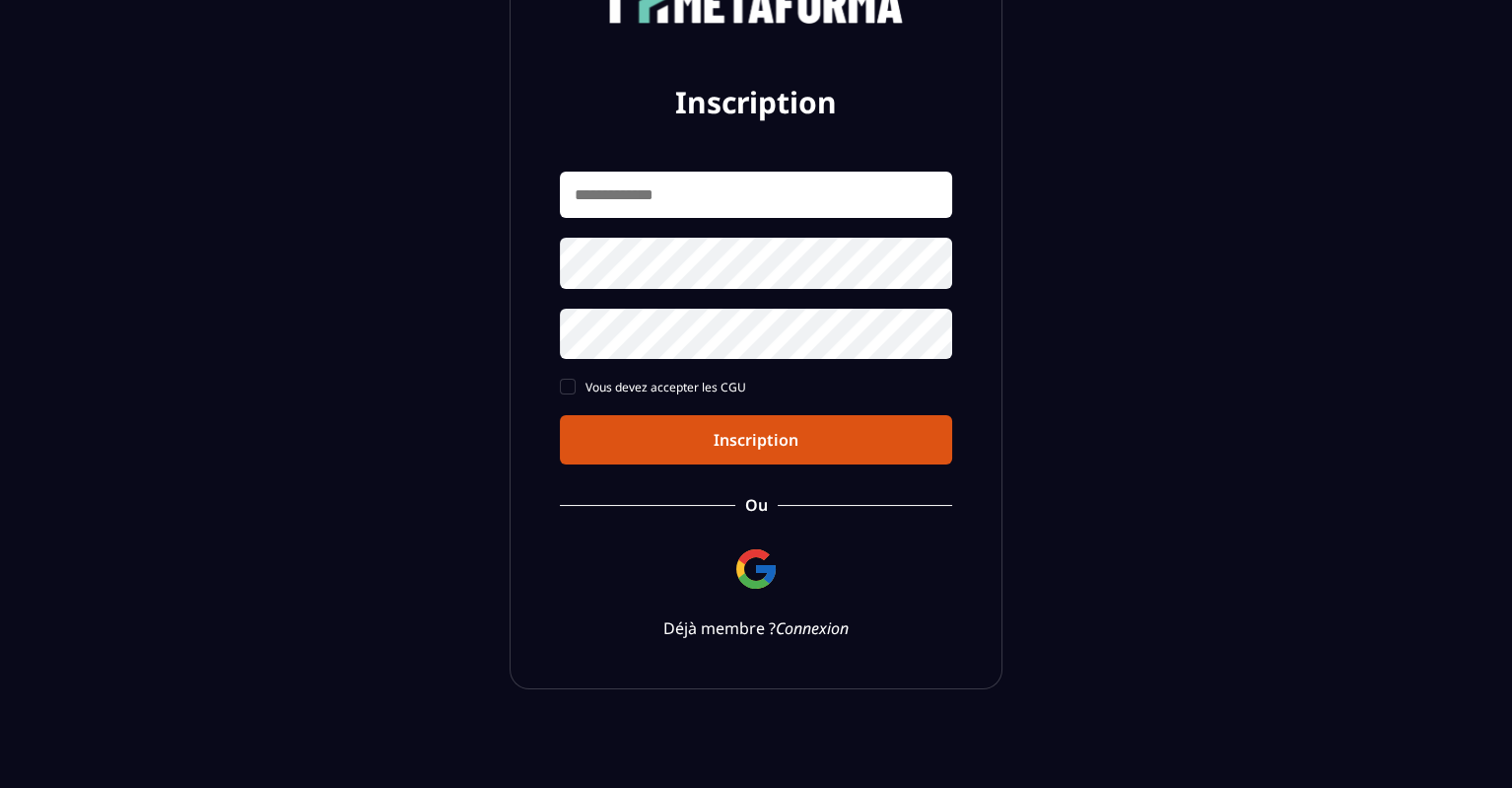 click on "Connexion" at bounding box center (812, 628) 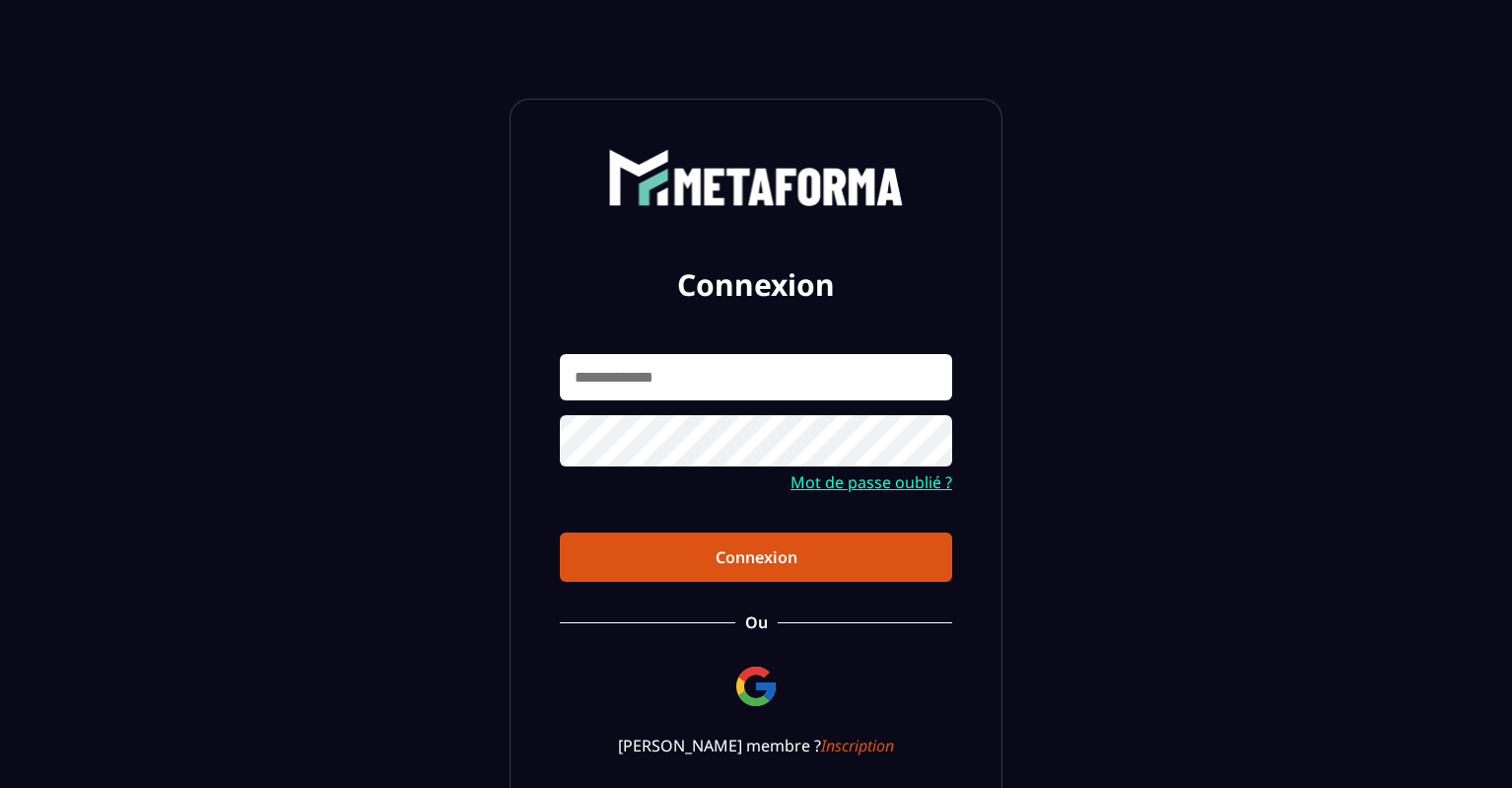 scroll, scrollTop: 0, scrollLeft: 0, axis: both 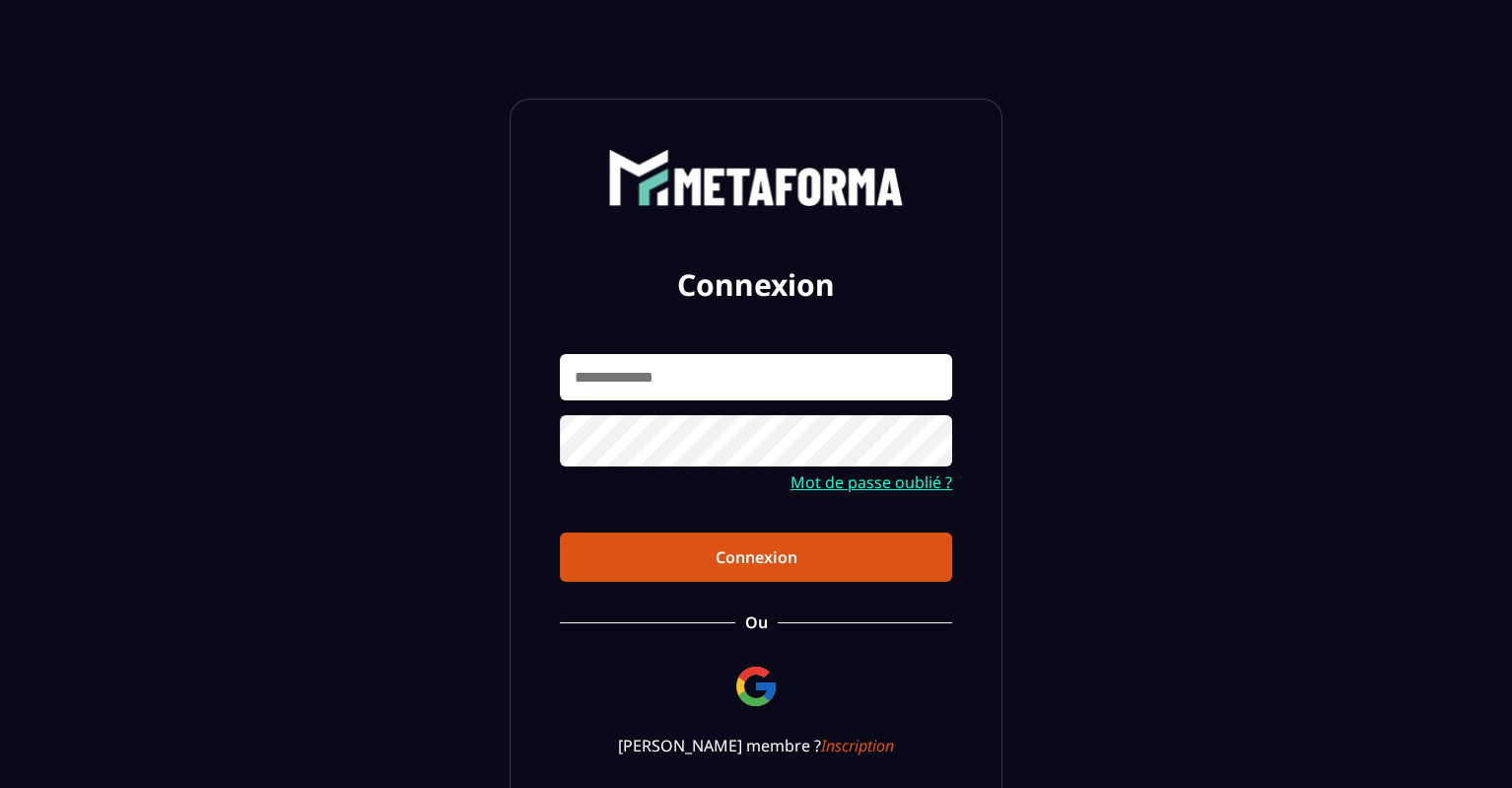 drag, startPoint x: 790, startPoint y: 374, endPoint x: 776, endPoint y: 394, distance: 24.41311 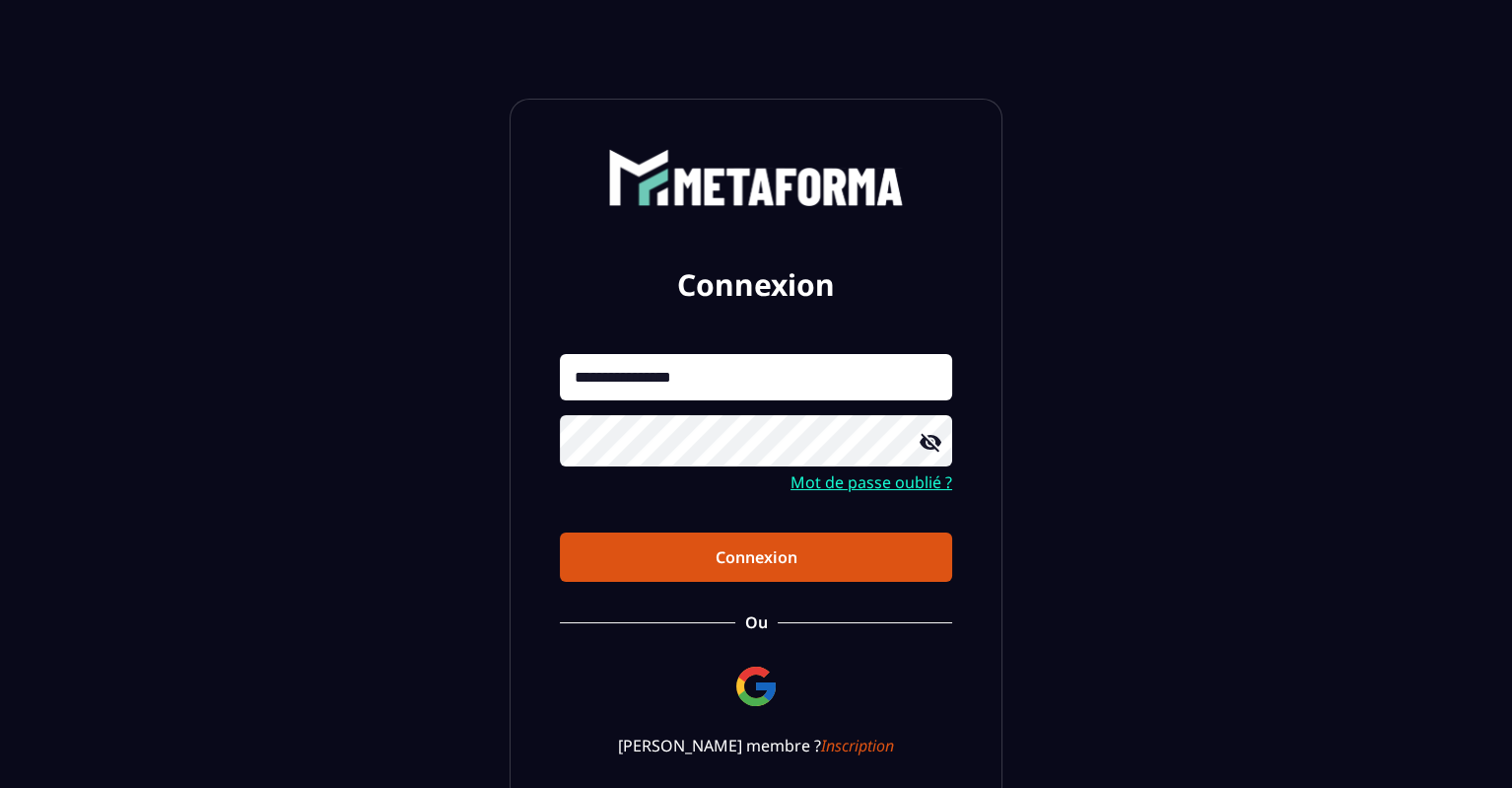 click on "Connexion" at bounding box center [756, 557] 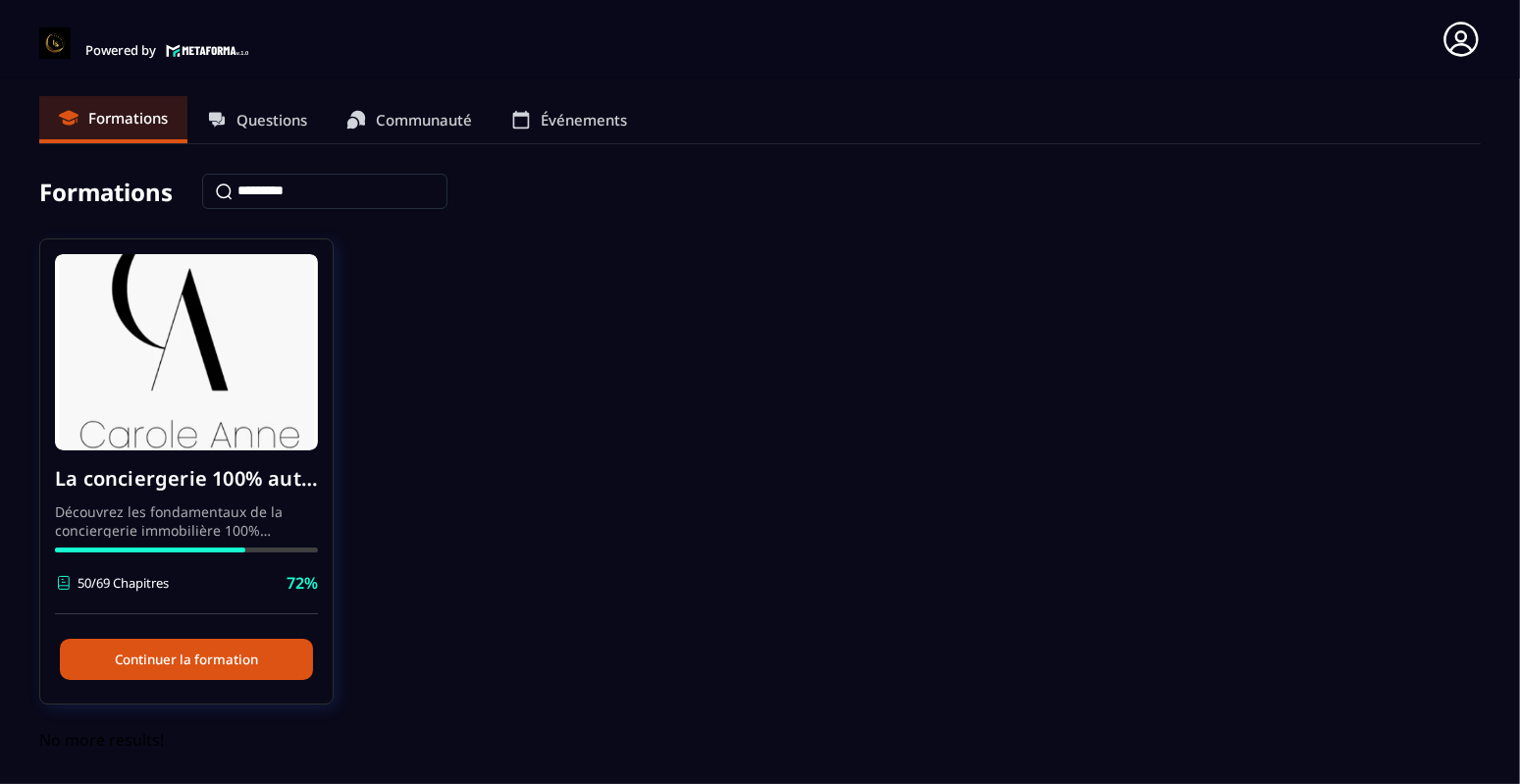 scroll, scrollTop: 0, scrollLeft: 0, axis: both 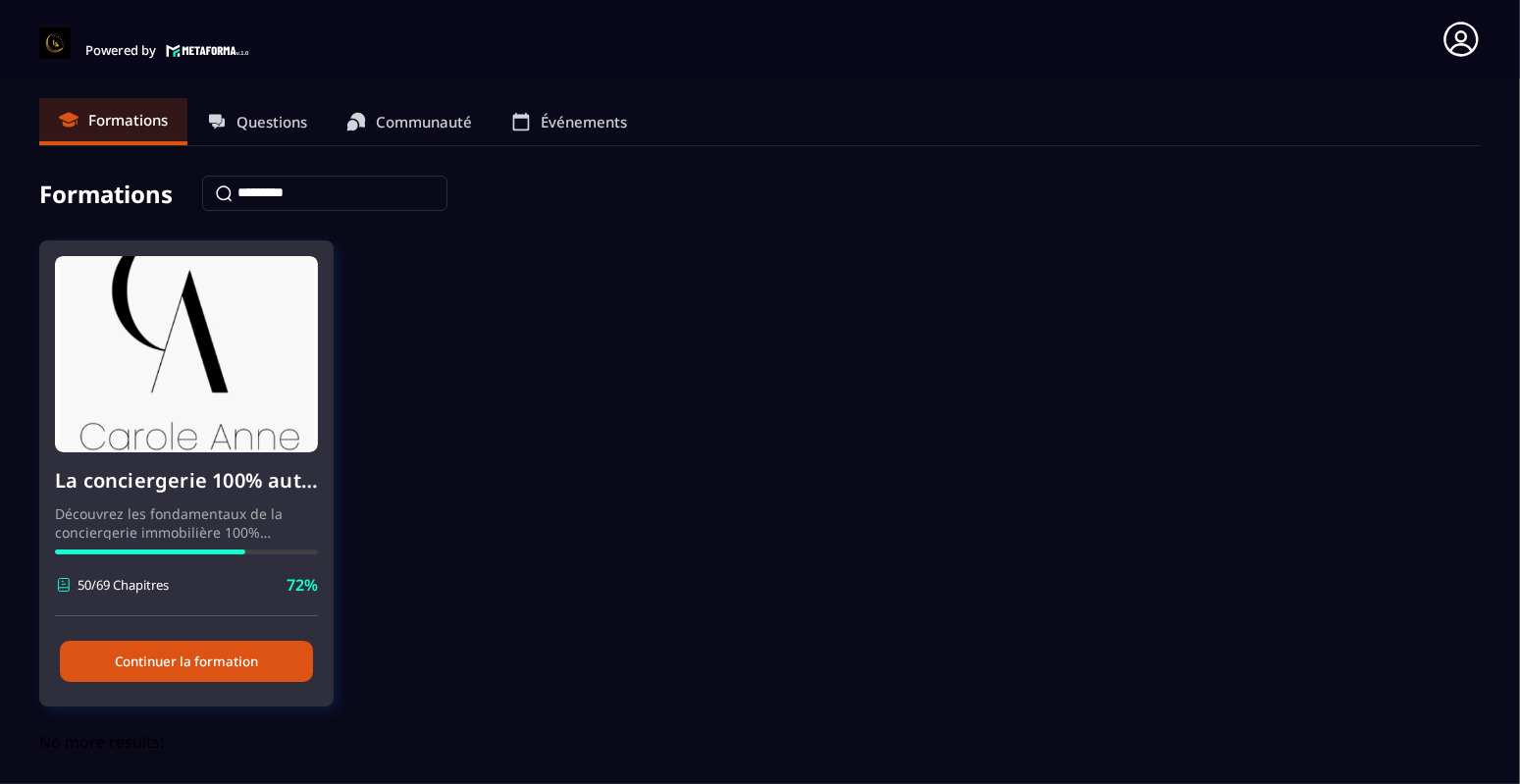 click on "Continuer la formation" at bounding box center [186, 661] 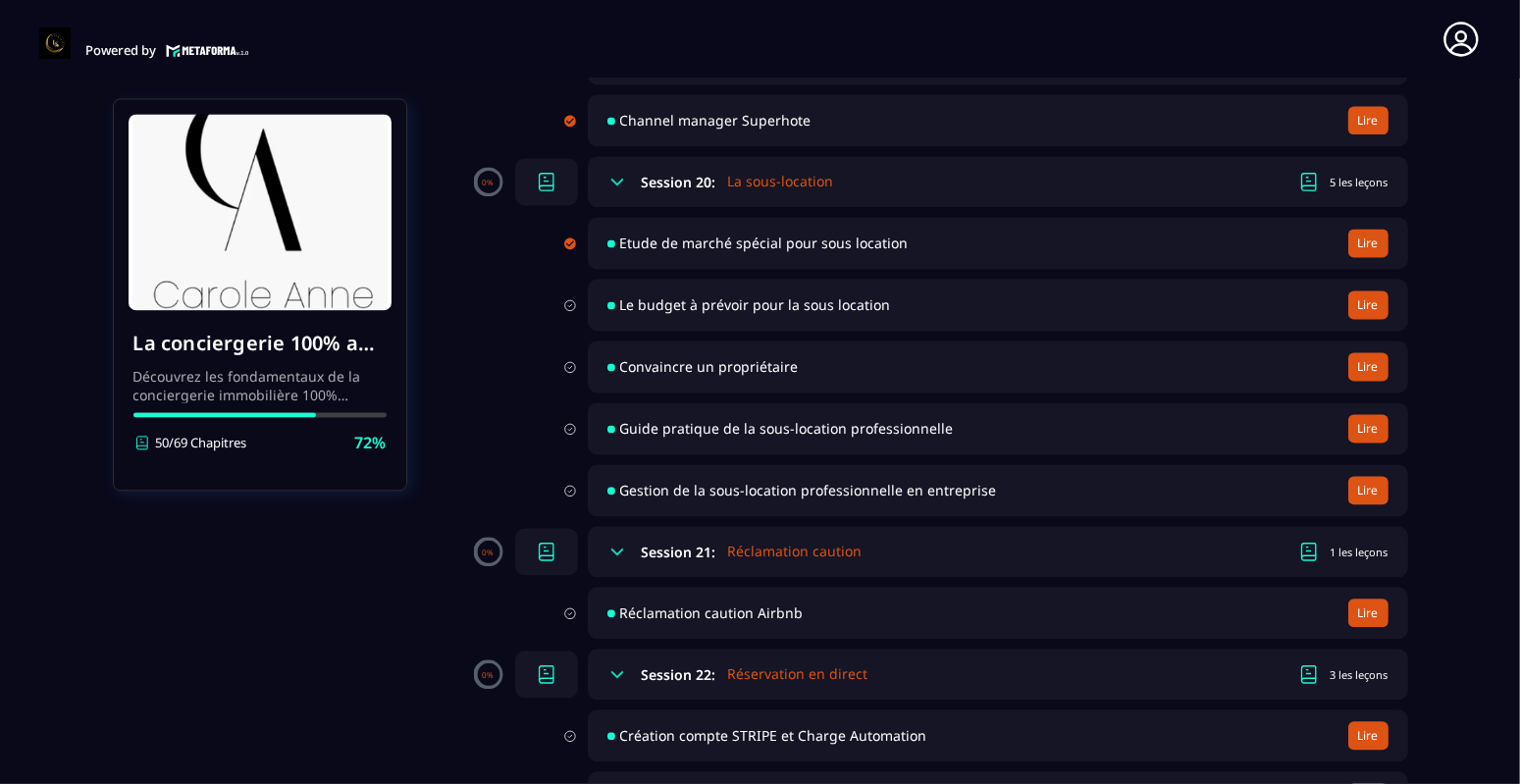 scroll, scrollTop: 4317, scrollLeft: 0, axis: vertical 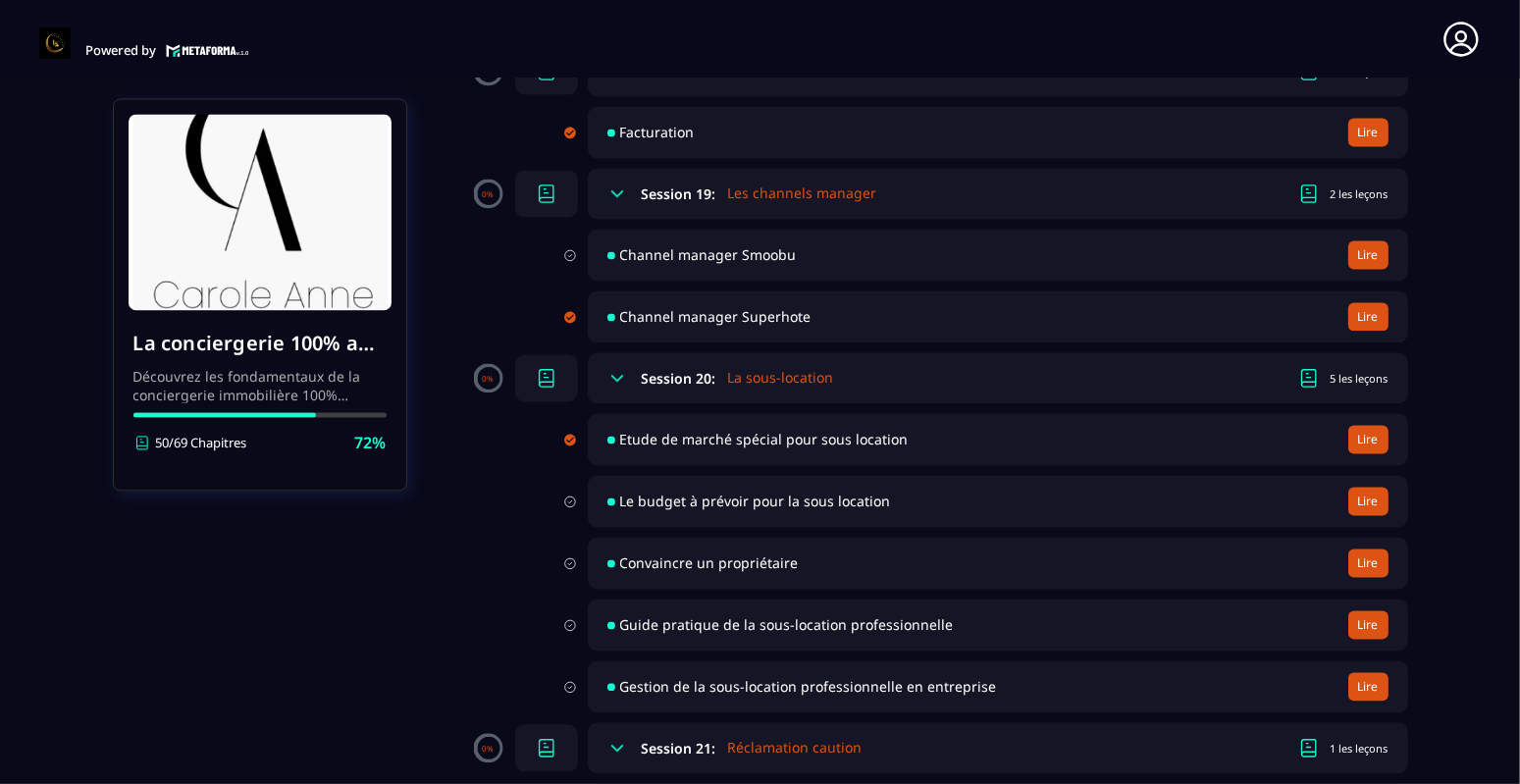 click on "Le budget à prévoir pour la sous location" at bounding box center [756, 500] 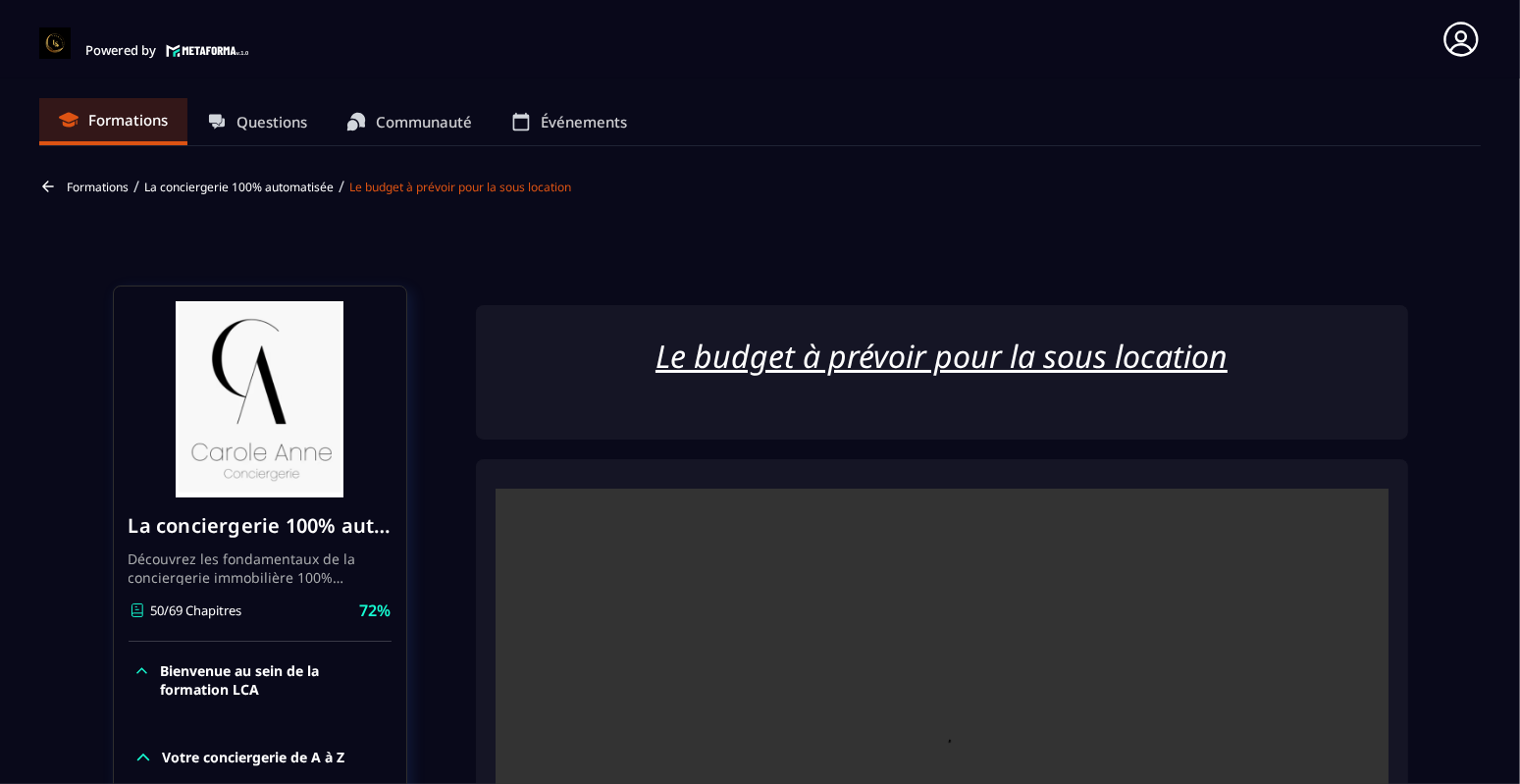 scroll, scrollTop: 79, scrollLeft: 0, axis: vertical 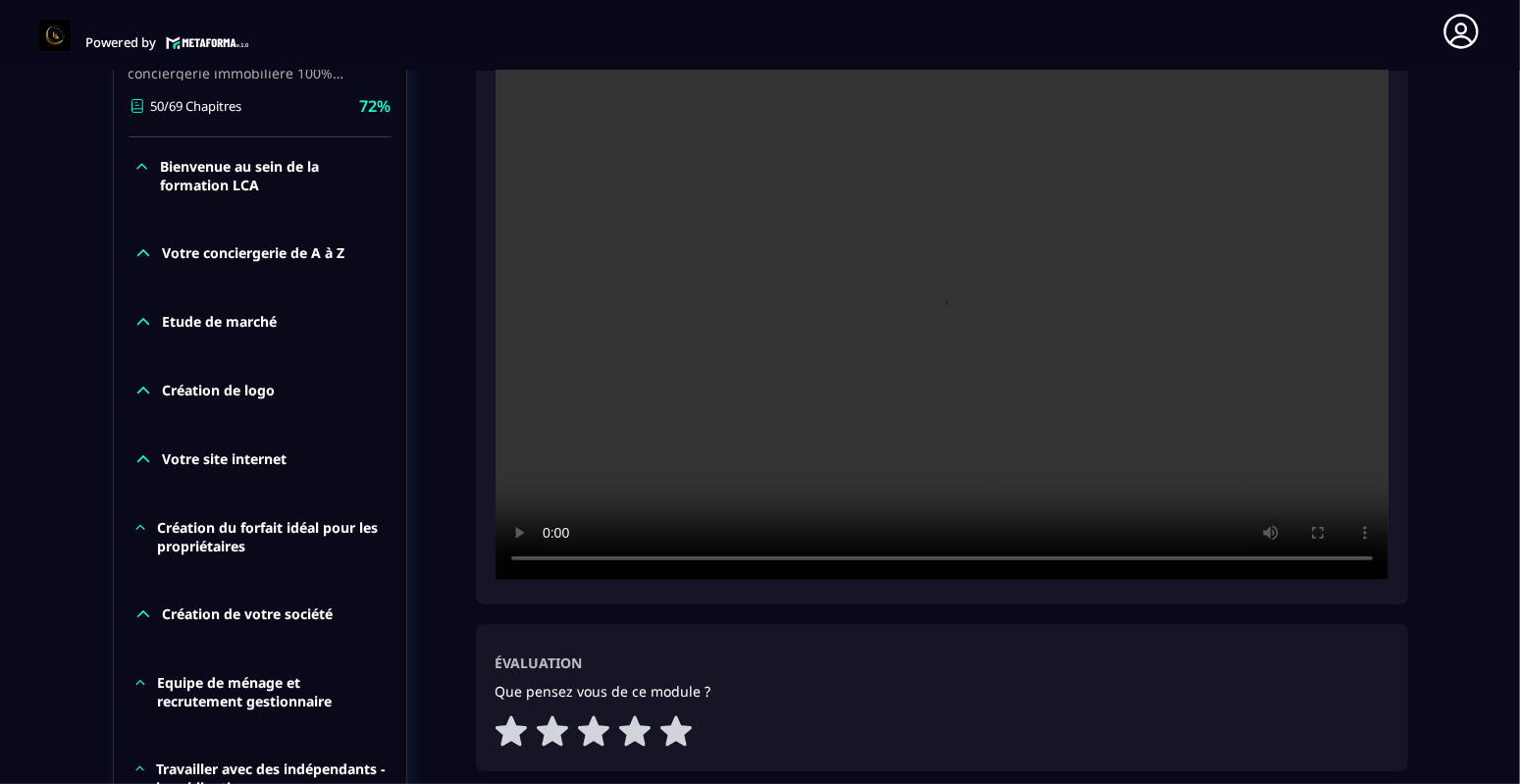 click at bounding box center [942, 282] 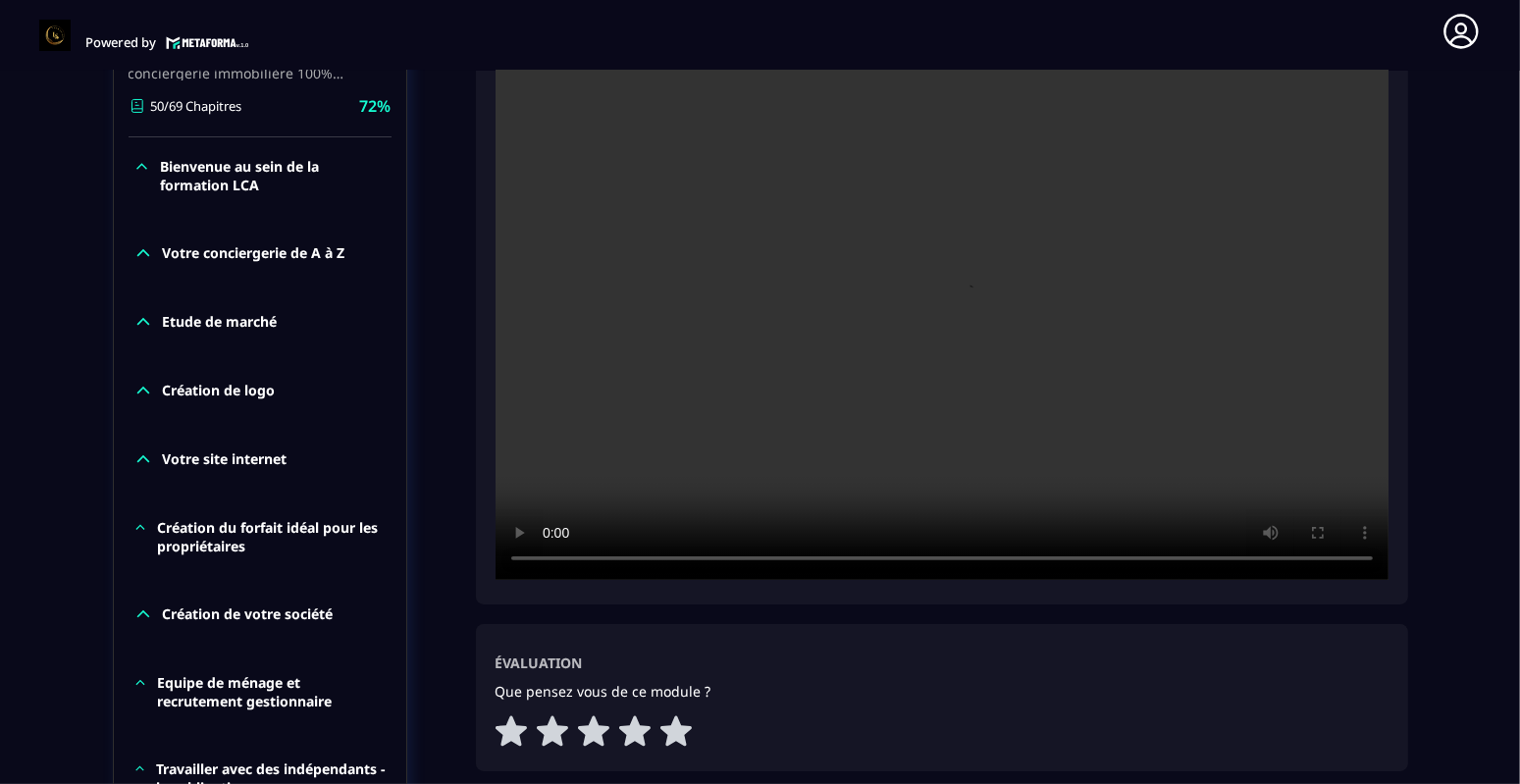 click on "Powered by Hayet hp.30@icloud.com Formations Questions Communauté Événements Français Déconnexion Fermer" at bounding box center [760, 31] 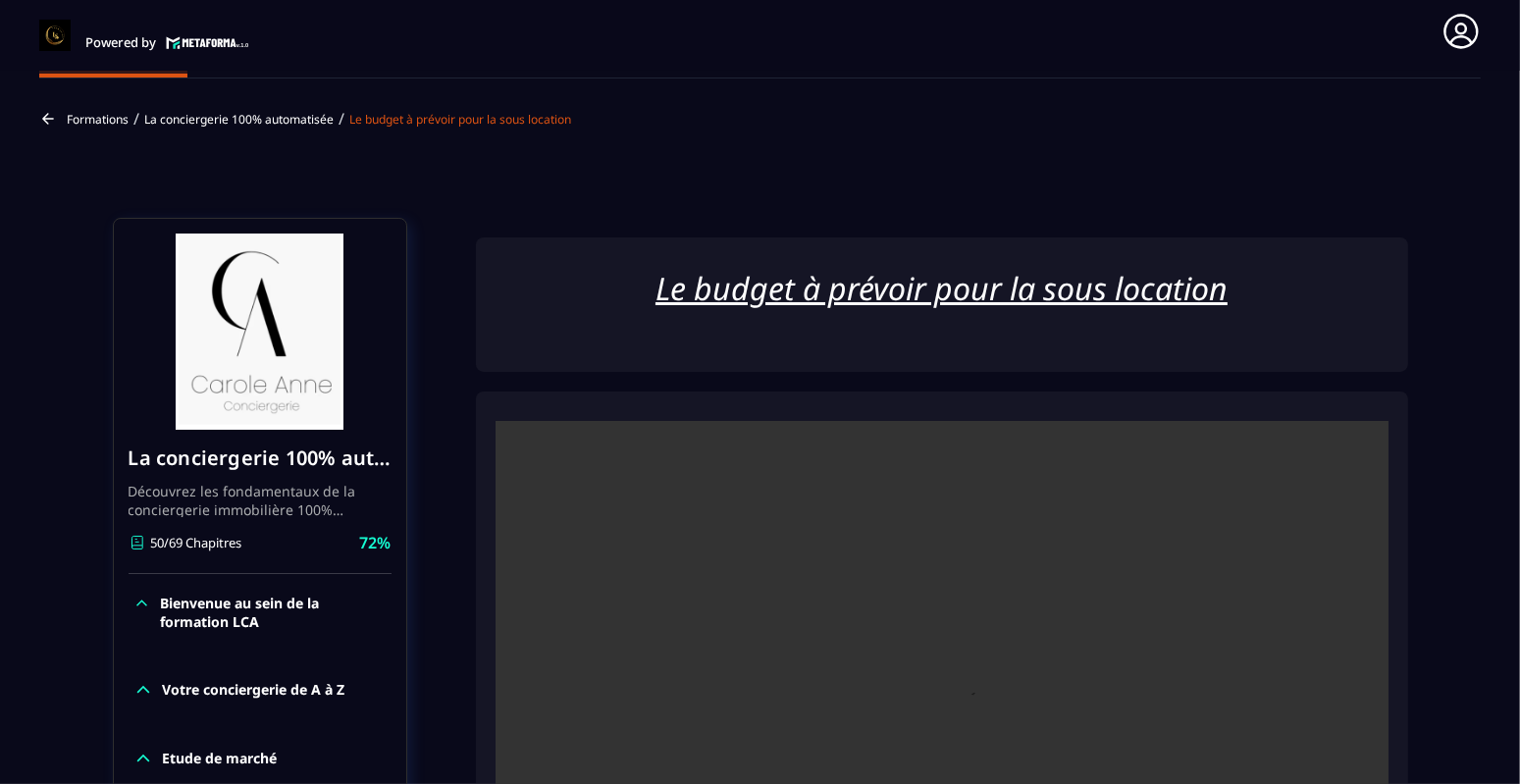 scroll, scrollTop: 0, scrollLeft: 0, axis: both 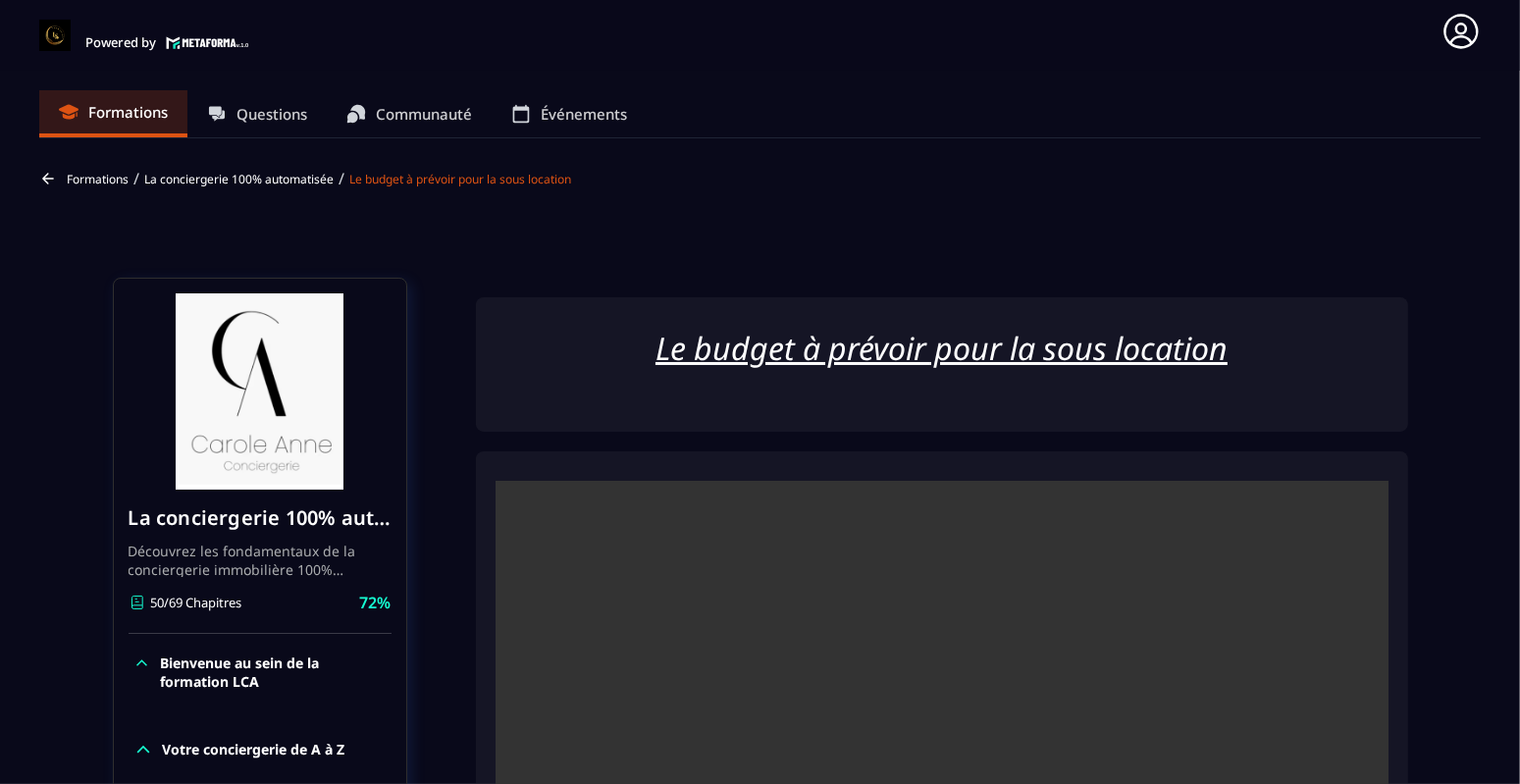 click on "Le budget à prévoir pour la sous location" at bounding box center [941, 347] 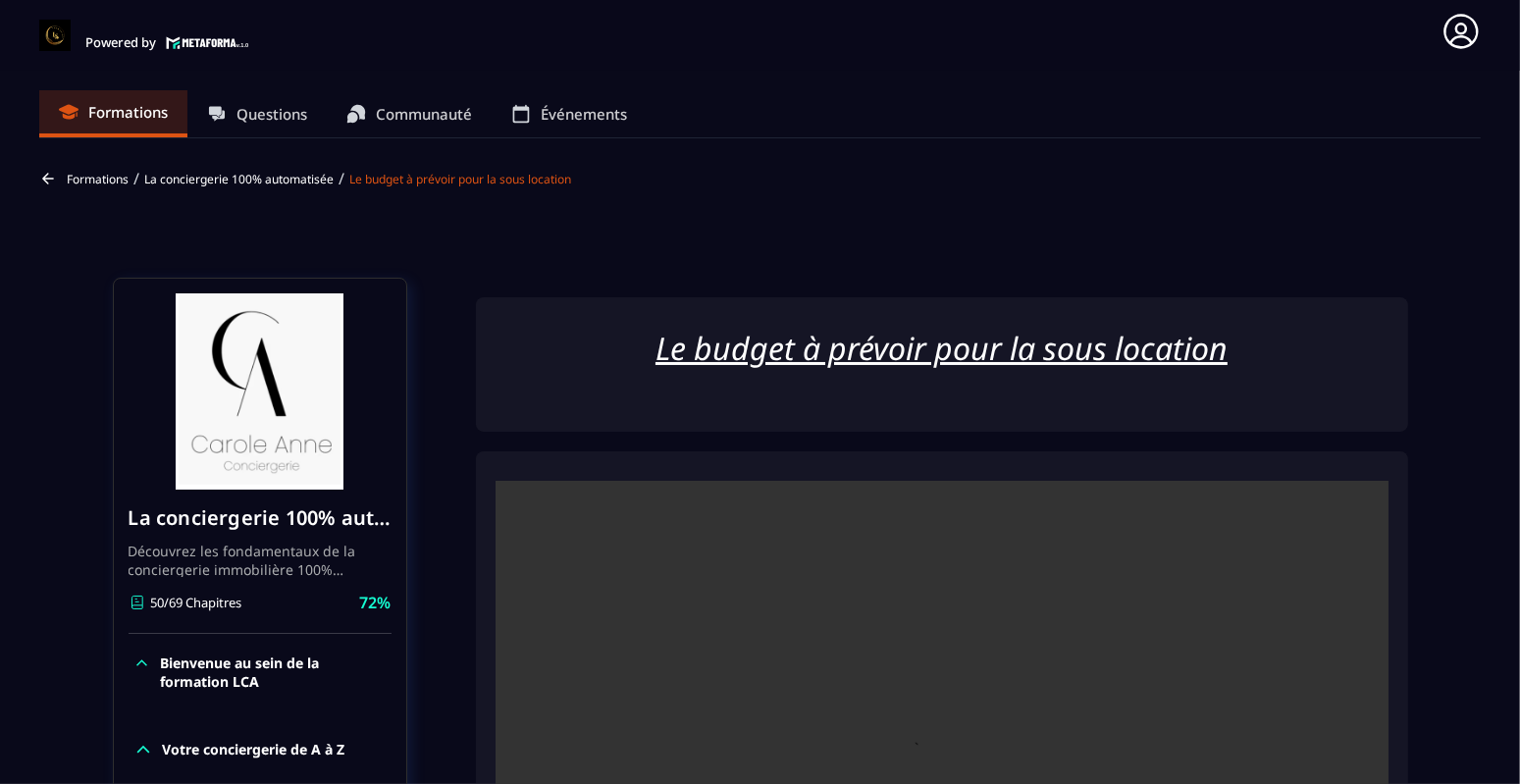 click on "Le budget à prévoir pour la sous location" at bounding box center [942, 347] 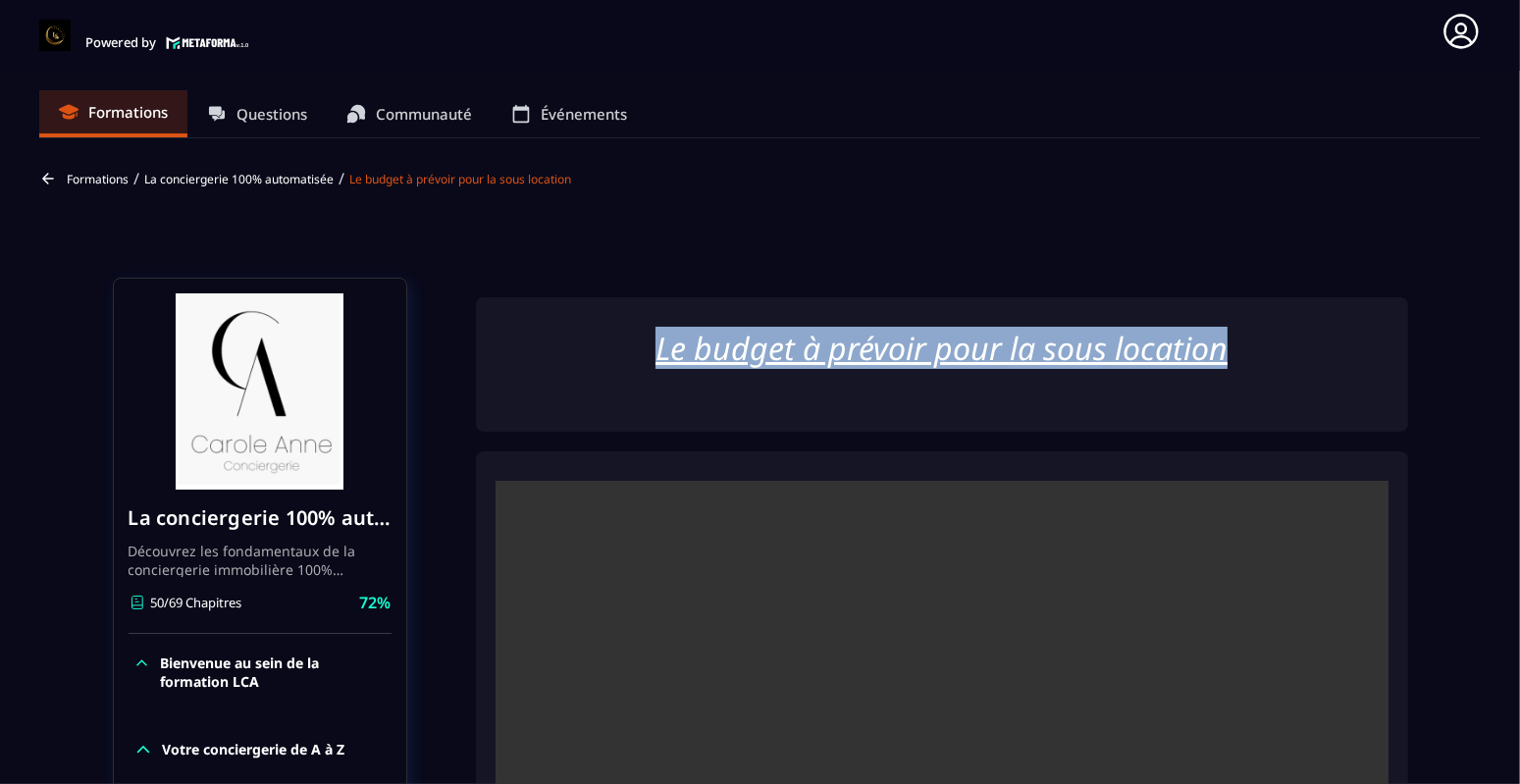 drag, startPoint x: 715, startPoint y: 340, endPoint x: 1170, endPoint y: 348, distance: 455.07032 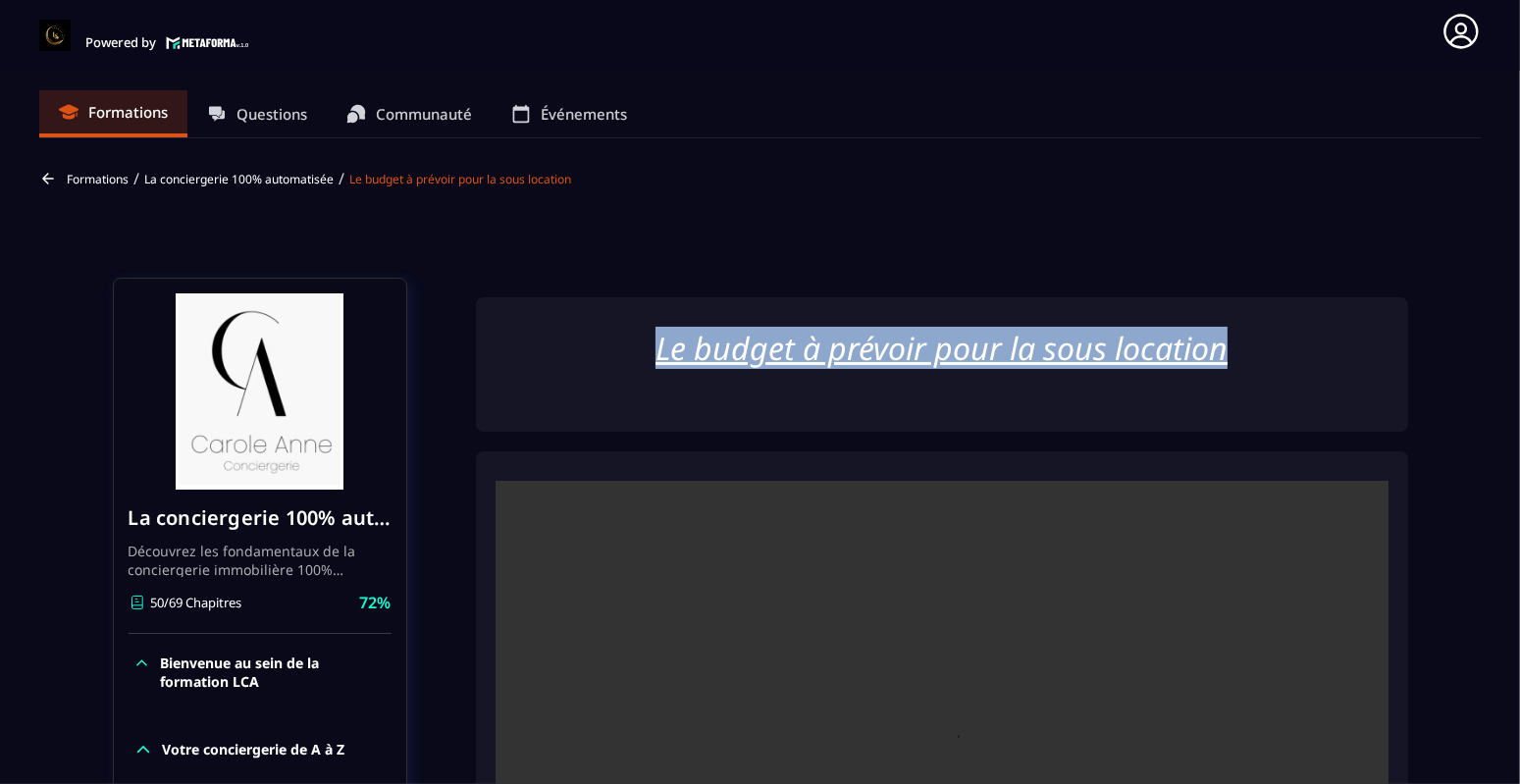 click on "Le budget à prévoir pour la sous location" at bounding box center (941, 347) 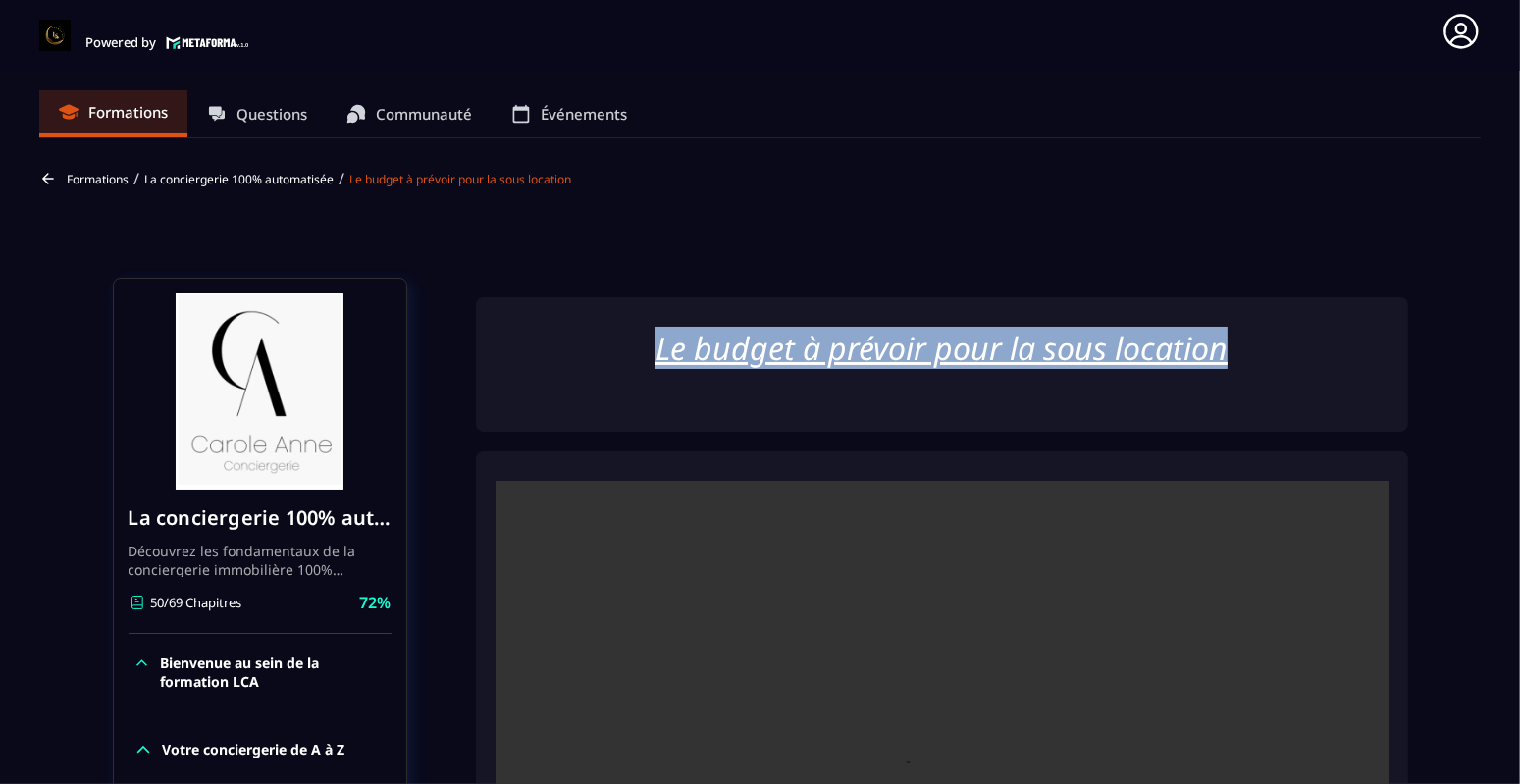 copy on "Le budget à prévoir pour la sous location" 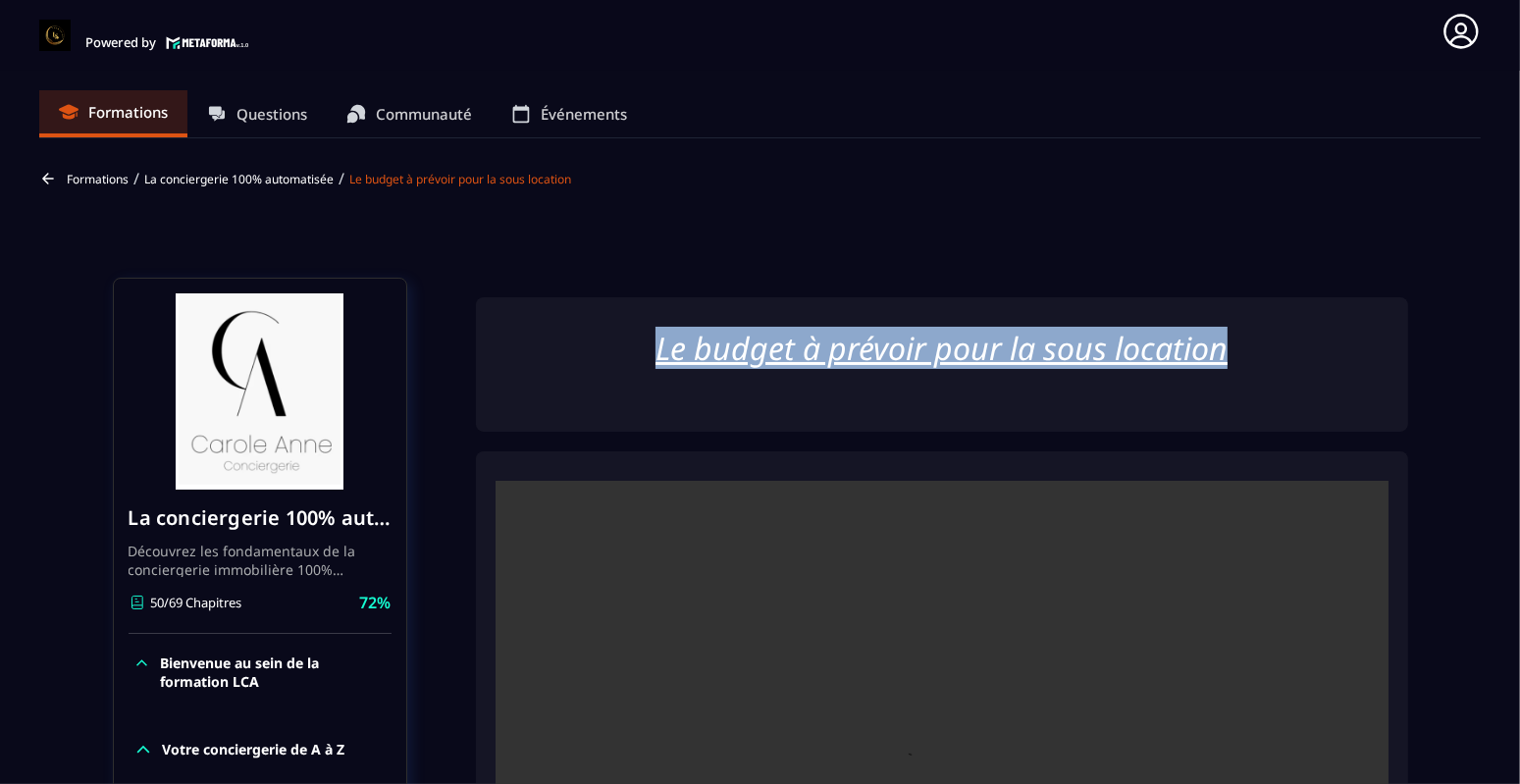 click at bounding box center [942, 778] 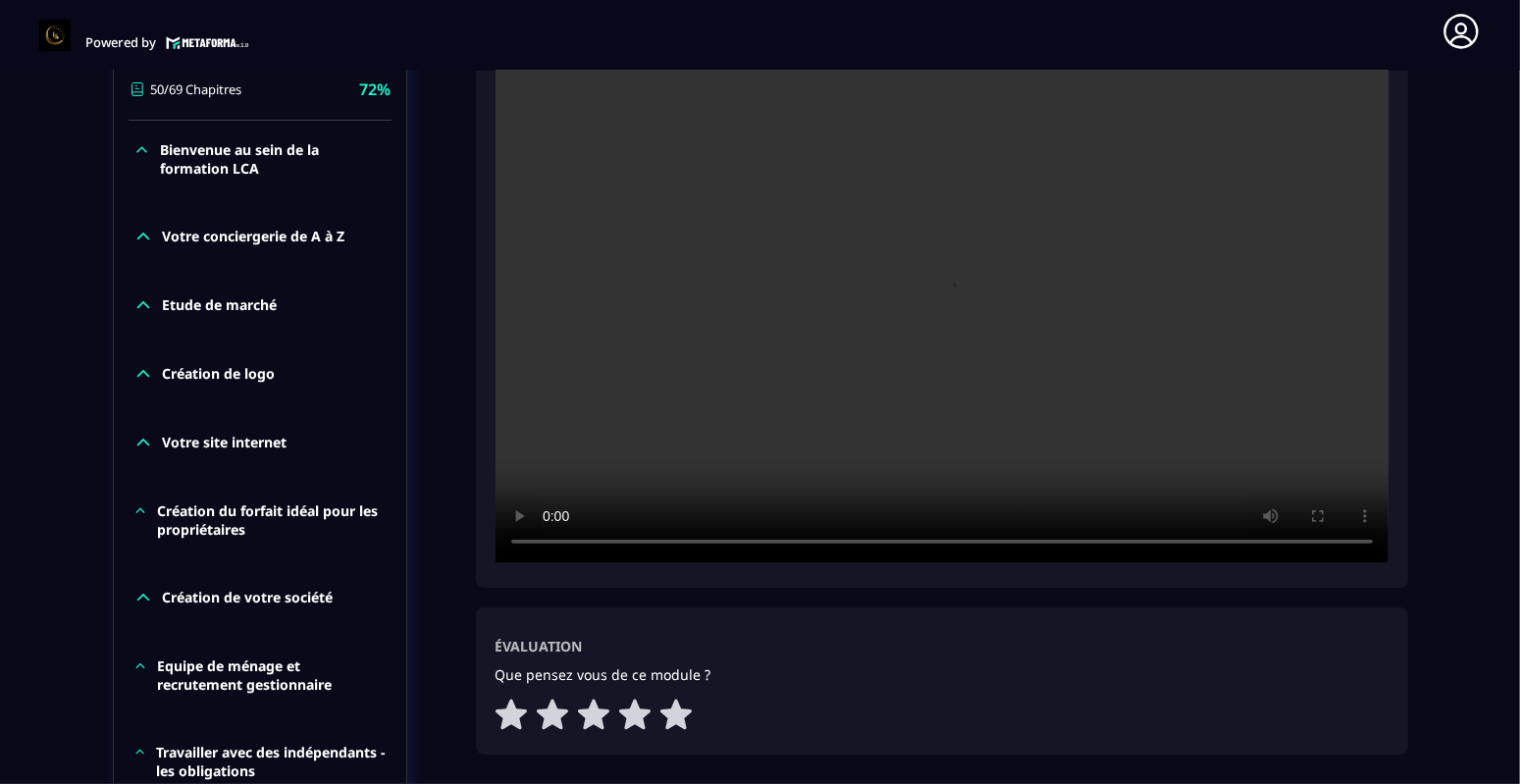 scroll, scrollTop: 589, scrollLeft: 0, axis: vertical 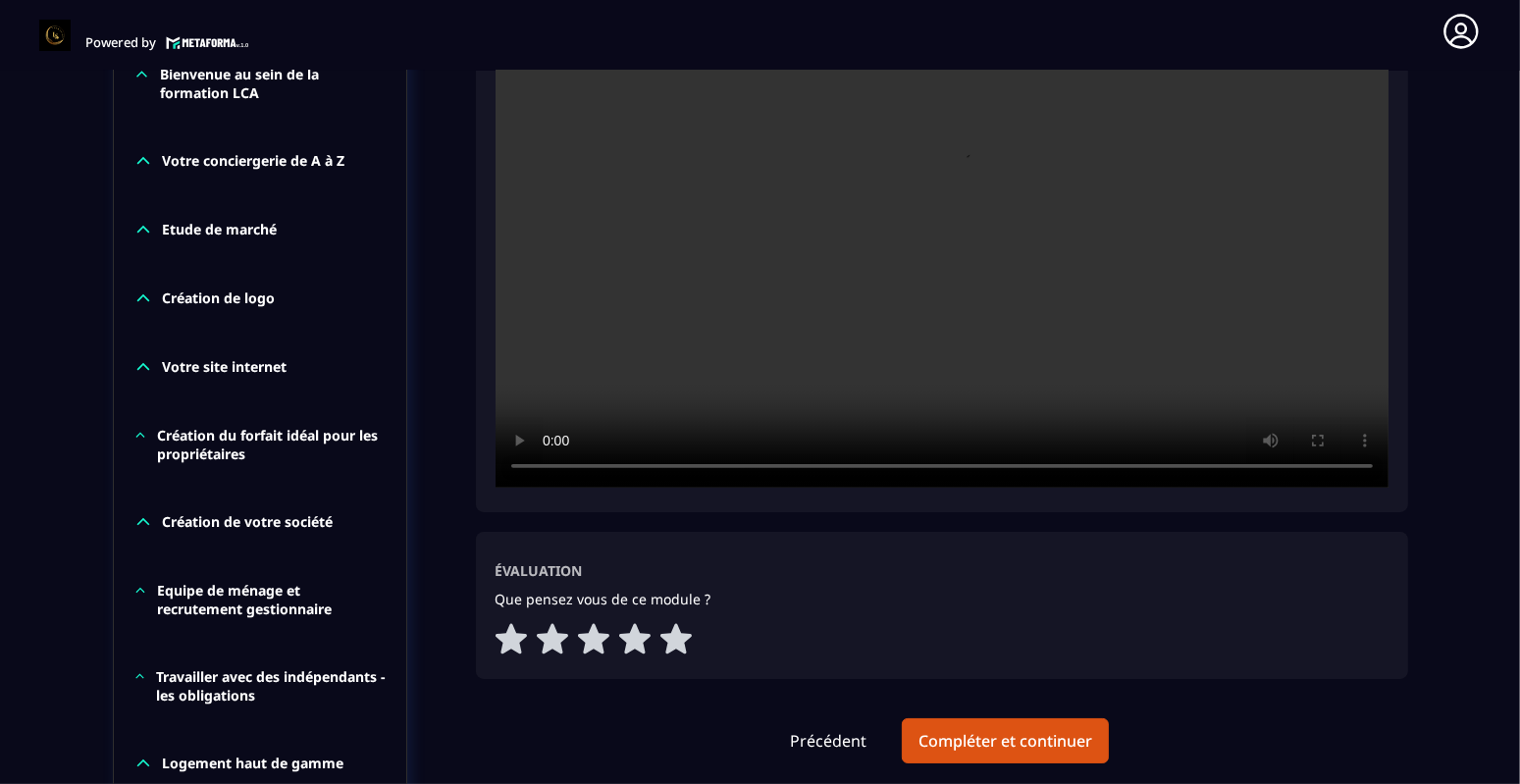 type 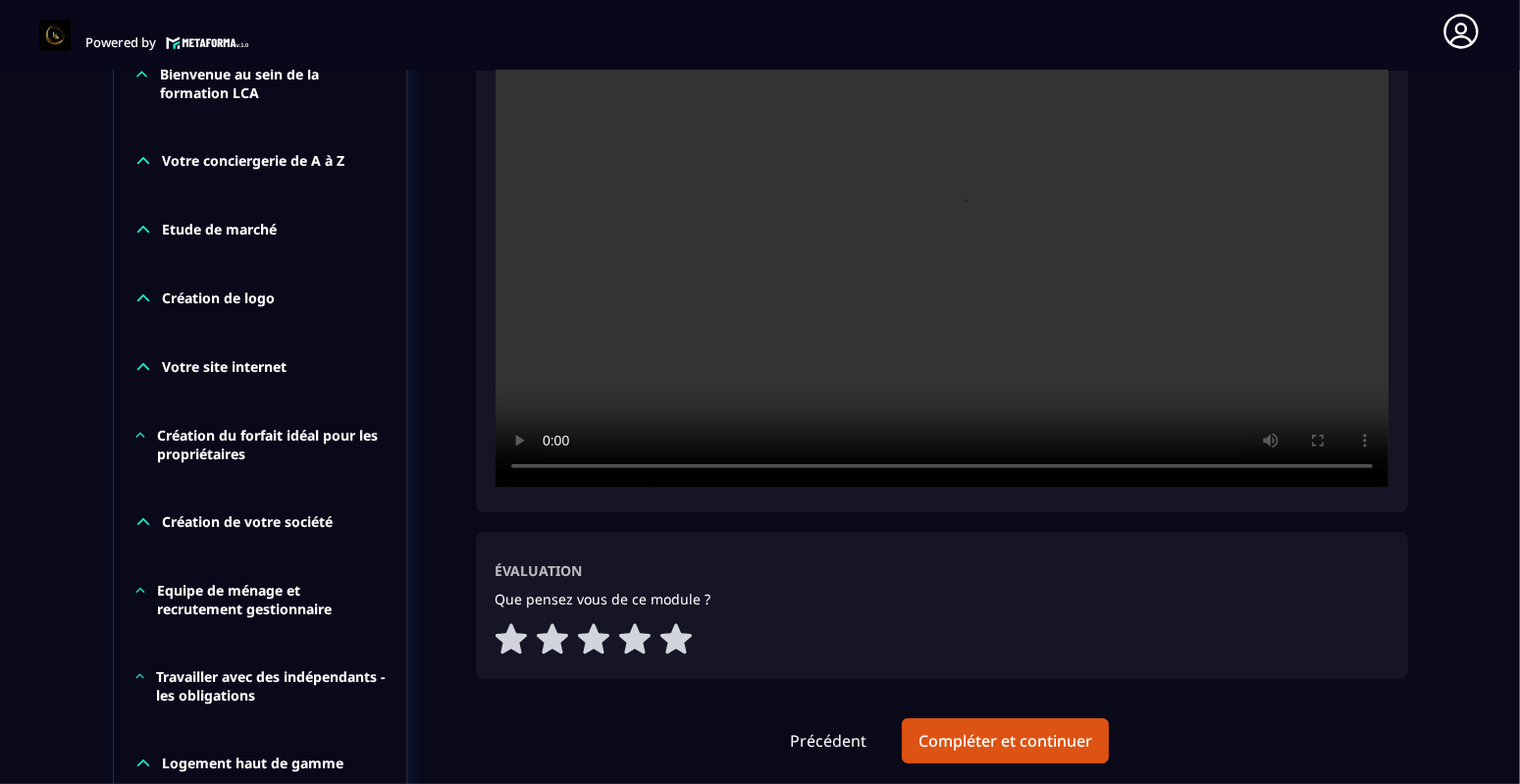 click at bounding box center [942, 189] 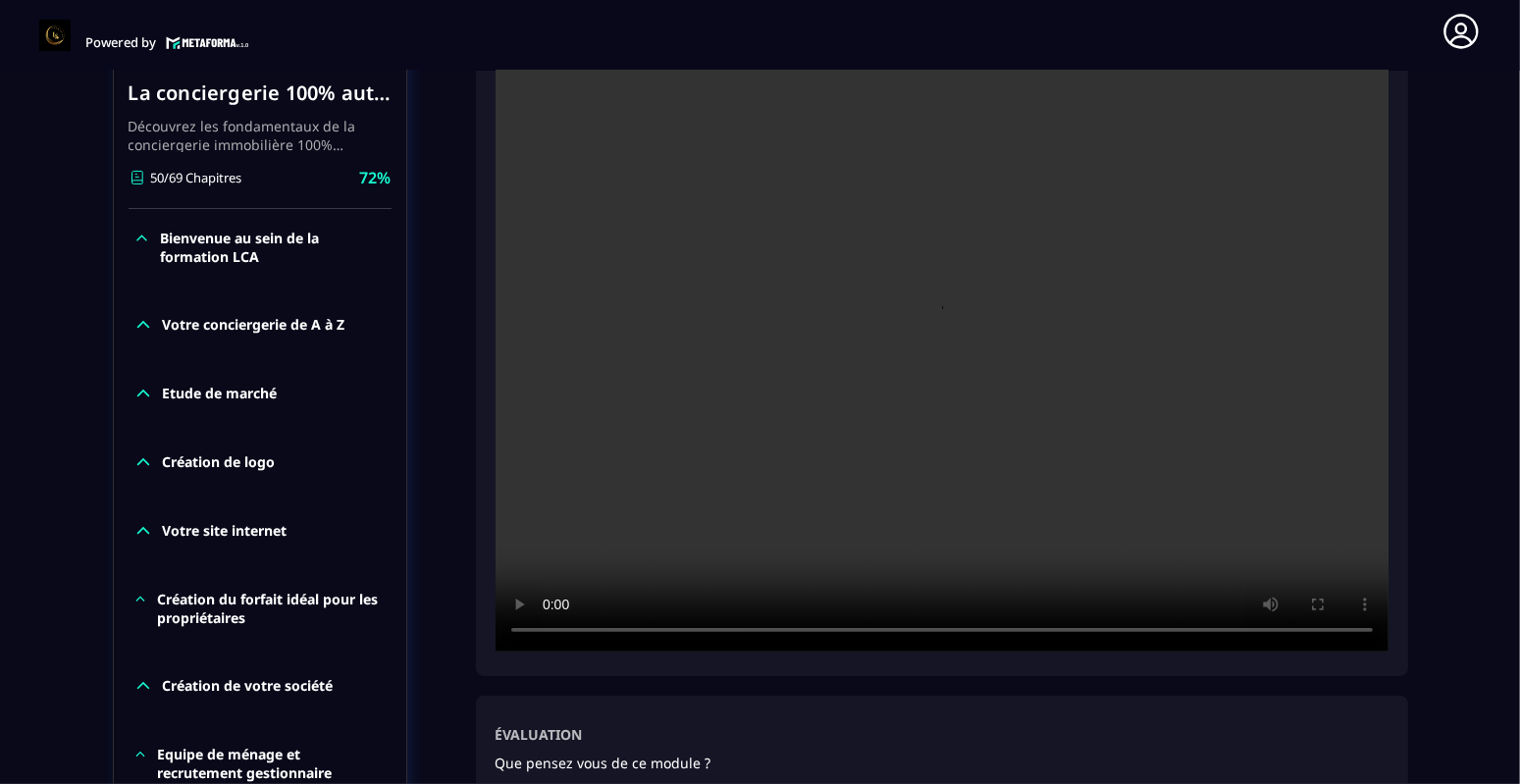 scroll, scrollTop: 392, scrollLeft: 0, axis: vertical 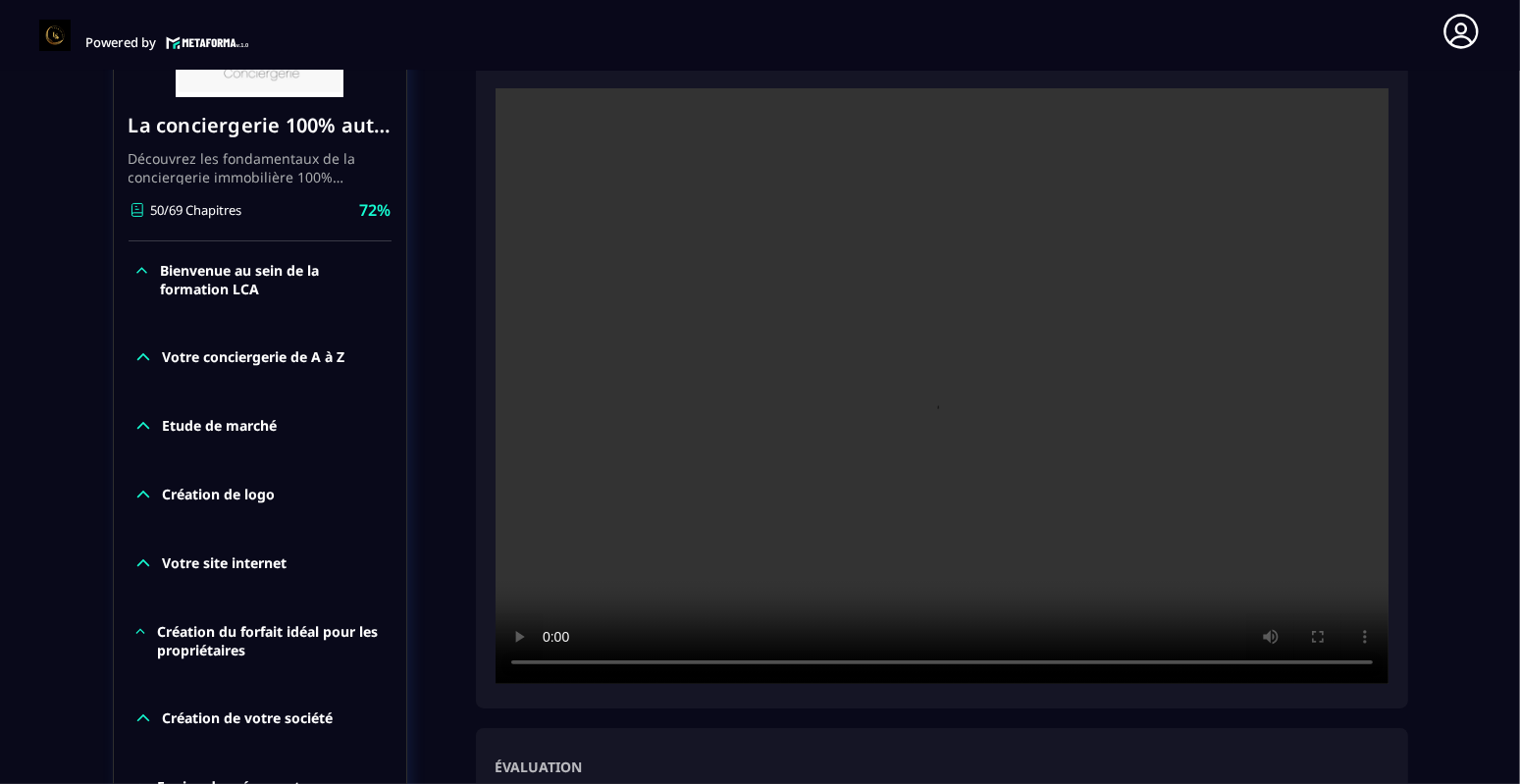click at bounding box center [942, 386] 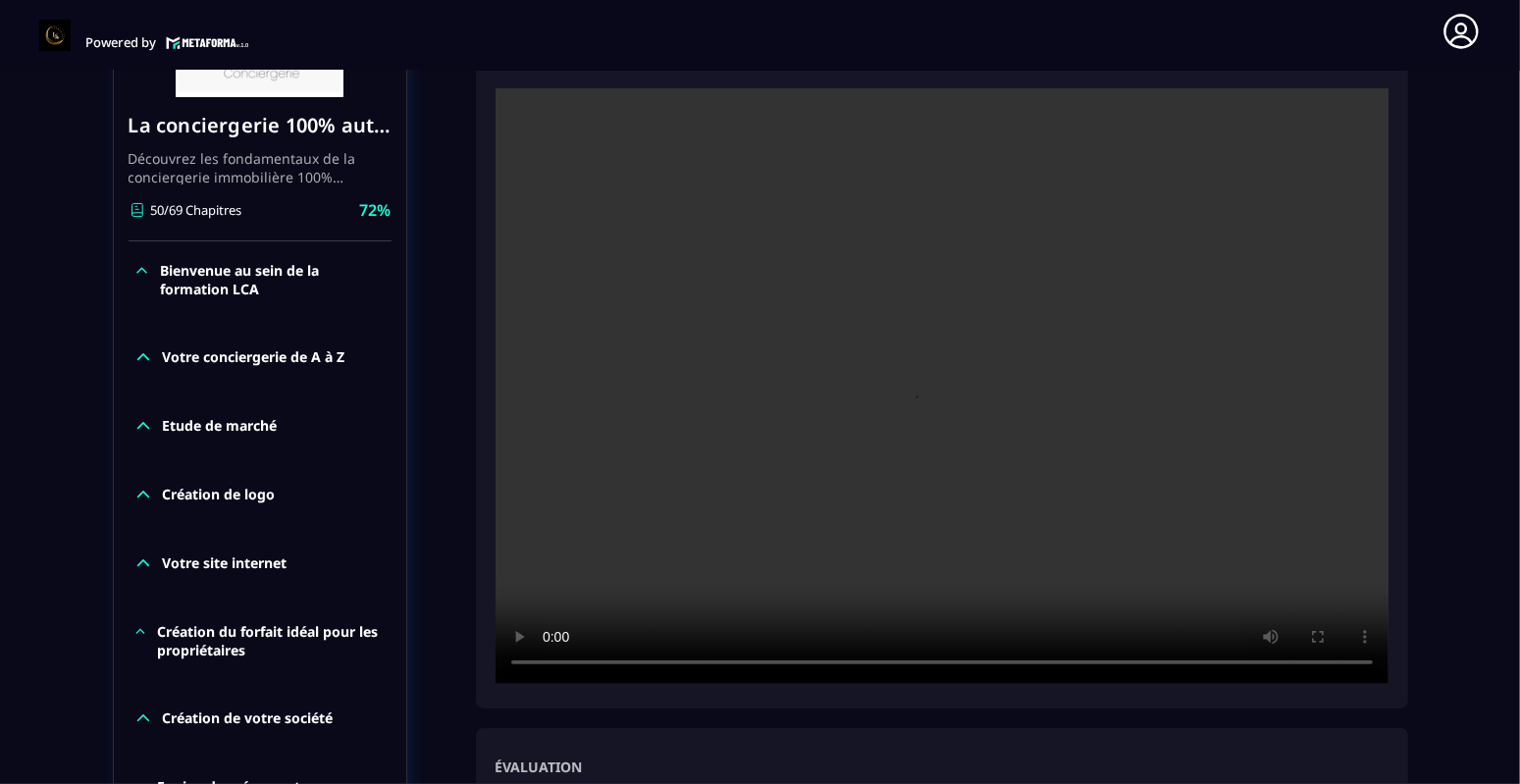 click at bounding box center [942, 386] 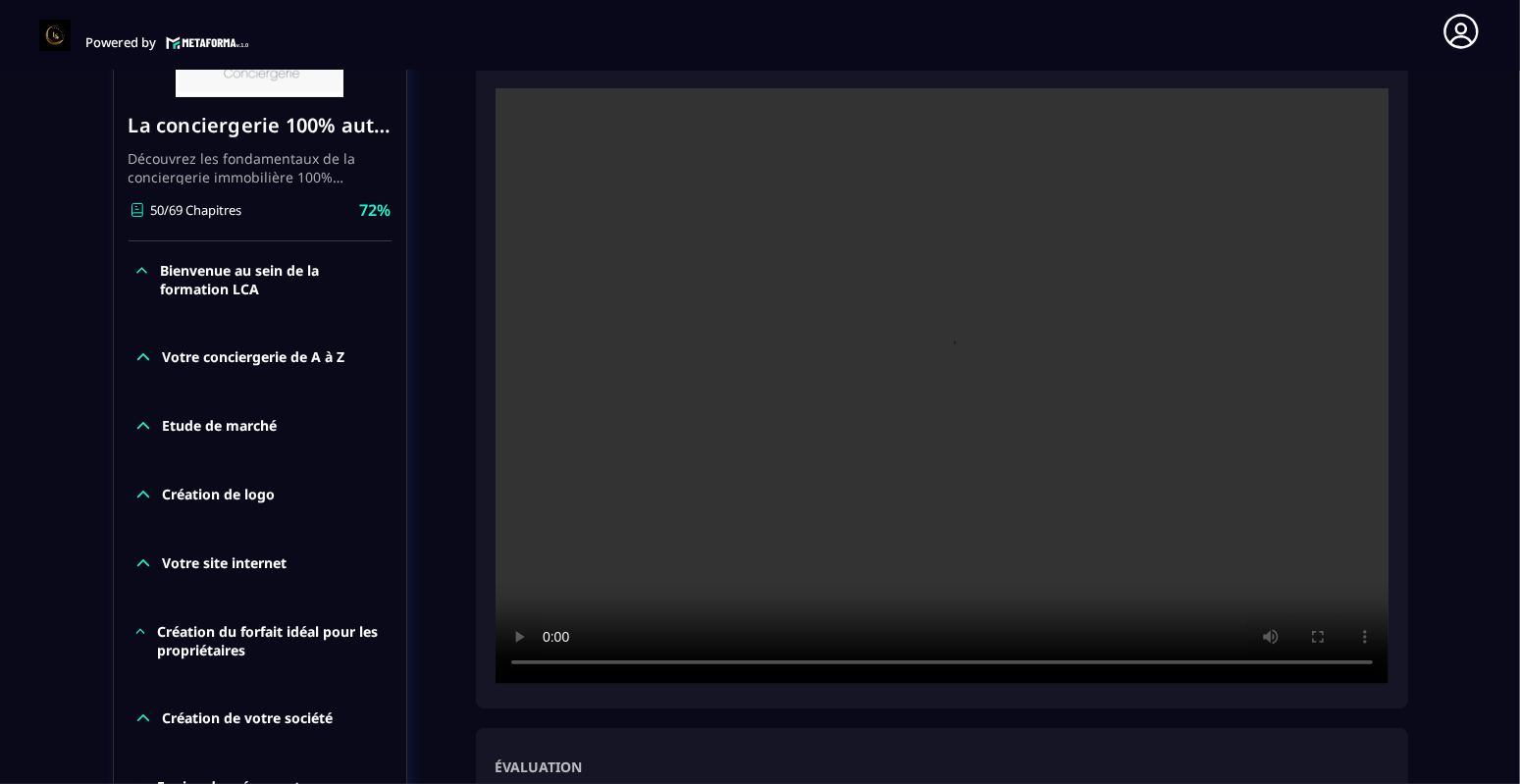 click at bounding box center (942, 386) 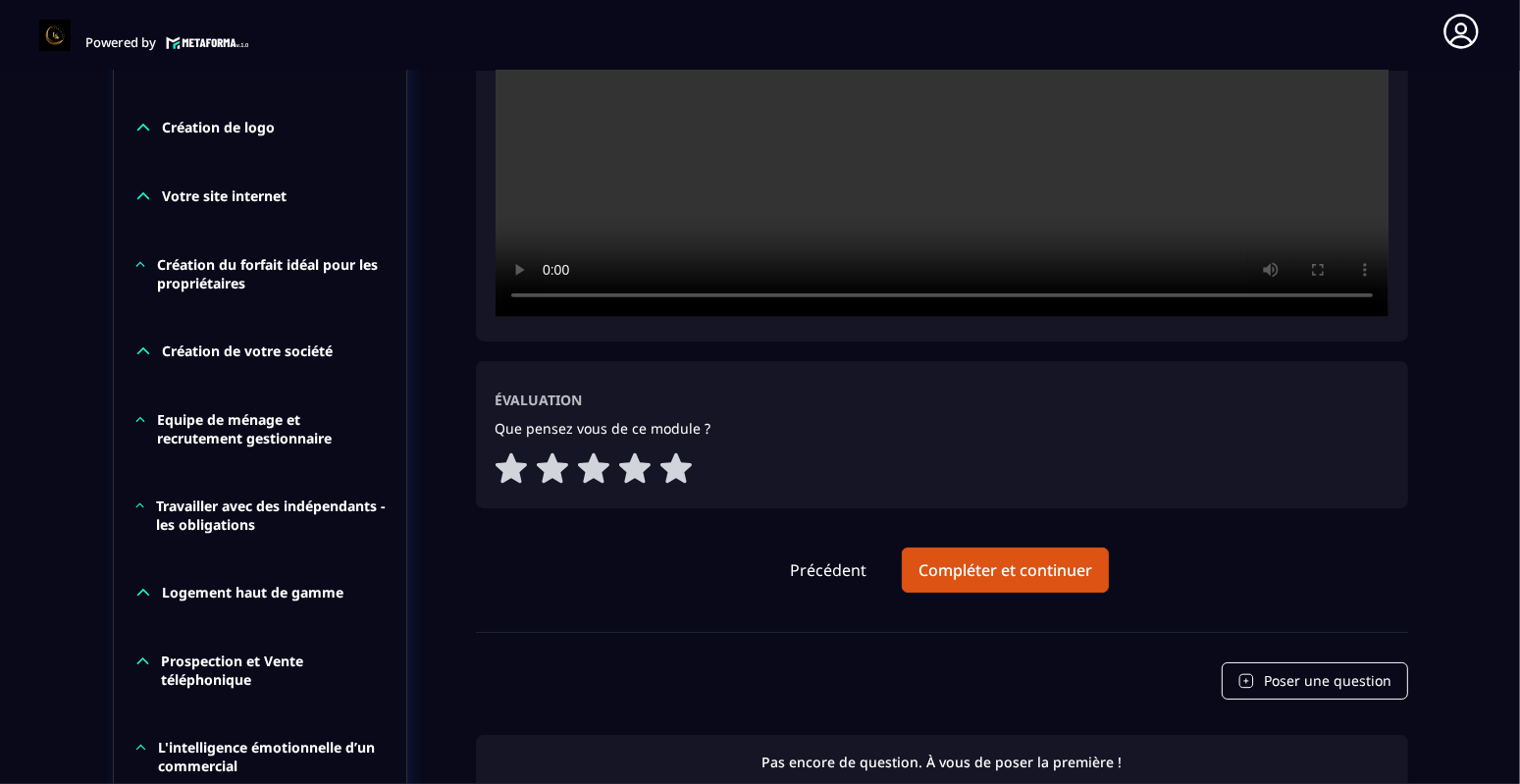 scroll, scrollTop: 785, scrollLeft: 0, axis: vertical 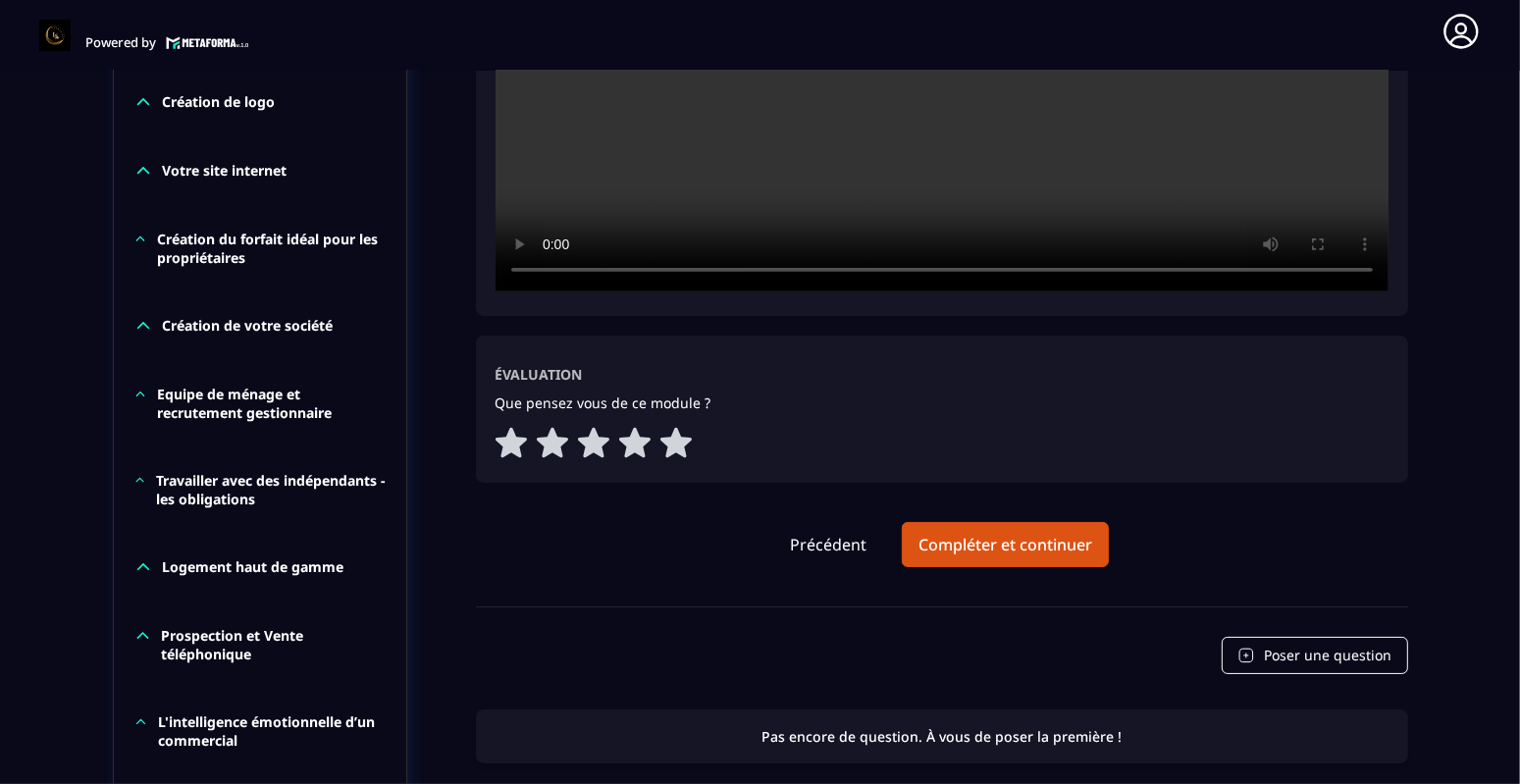 click at bounding box center [942, -7] 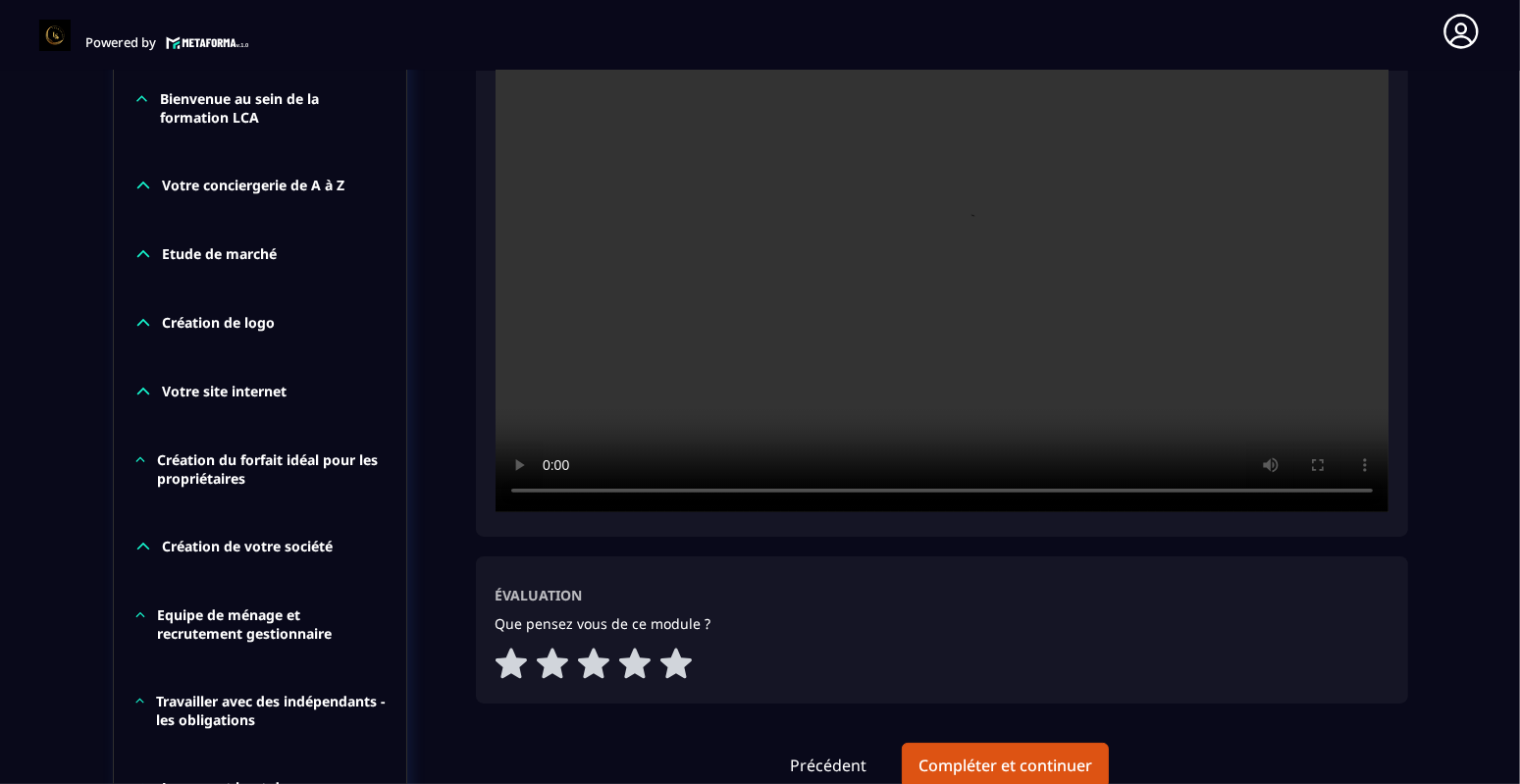 scroll, scrollTop: 589, scrollLeft: 0, axis: vertical 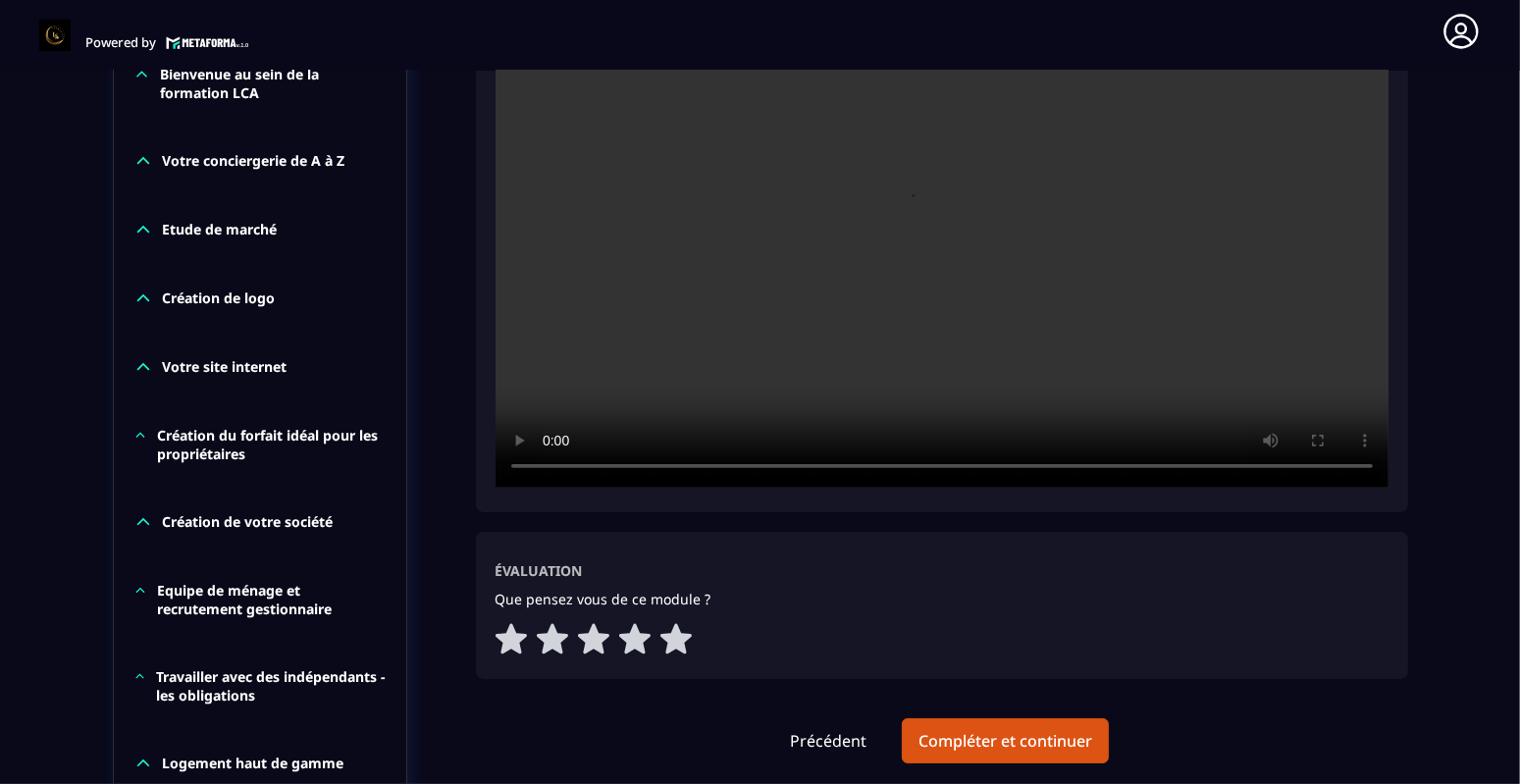 click at bounding box center [942, 189] 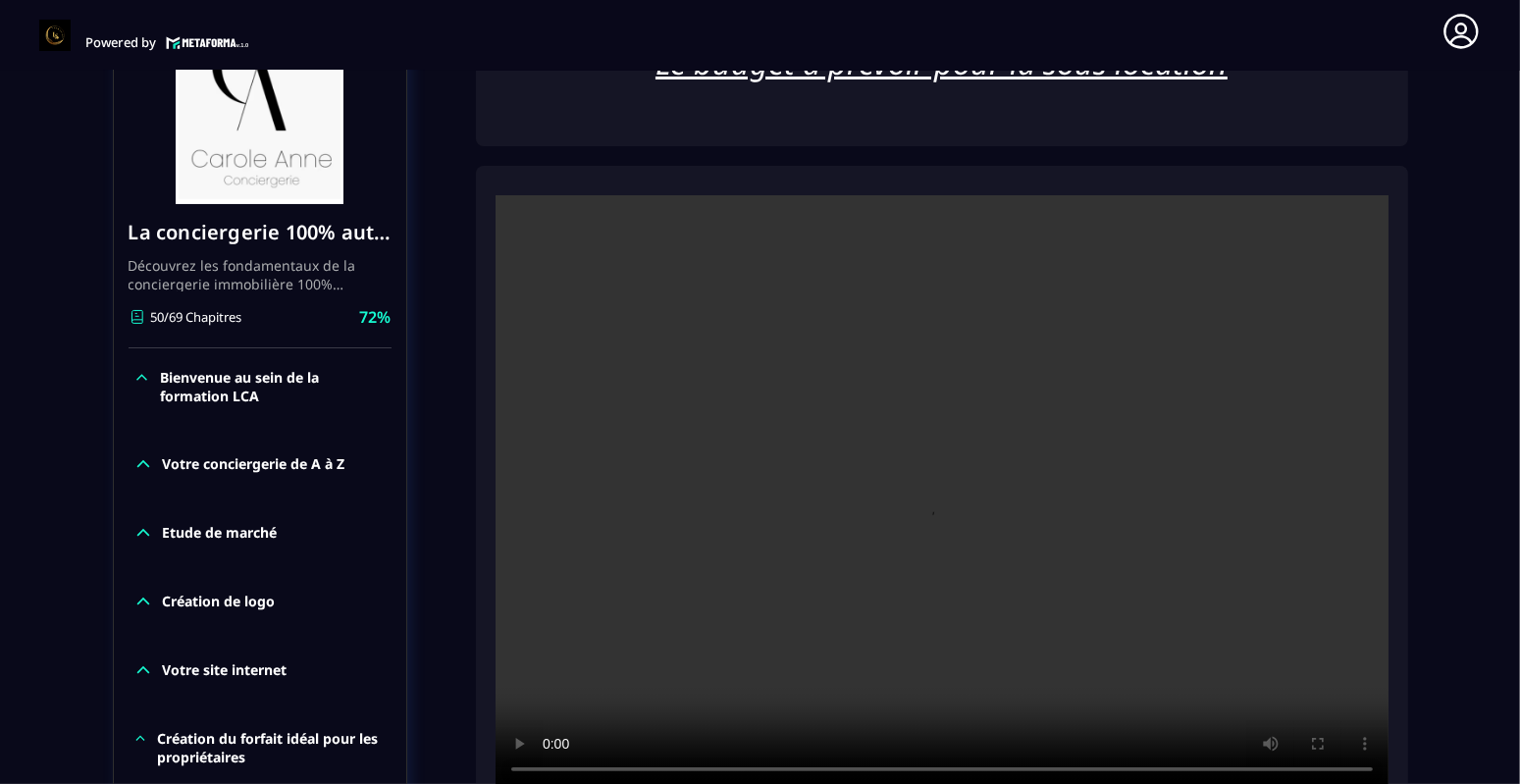 scroll, scrollTop: 392, scrollLeft: 0, axis: vertical 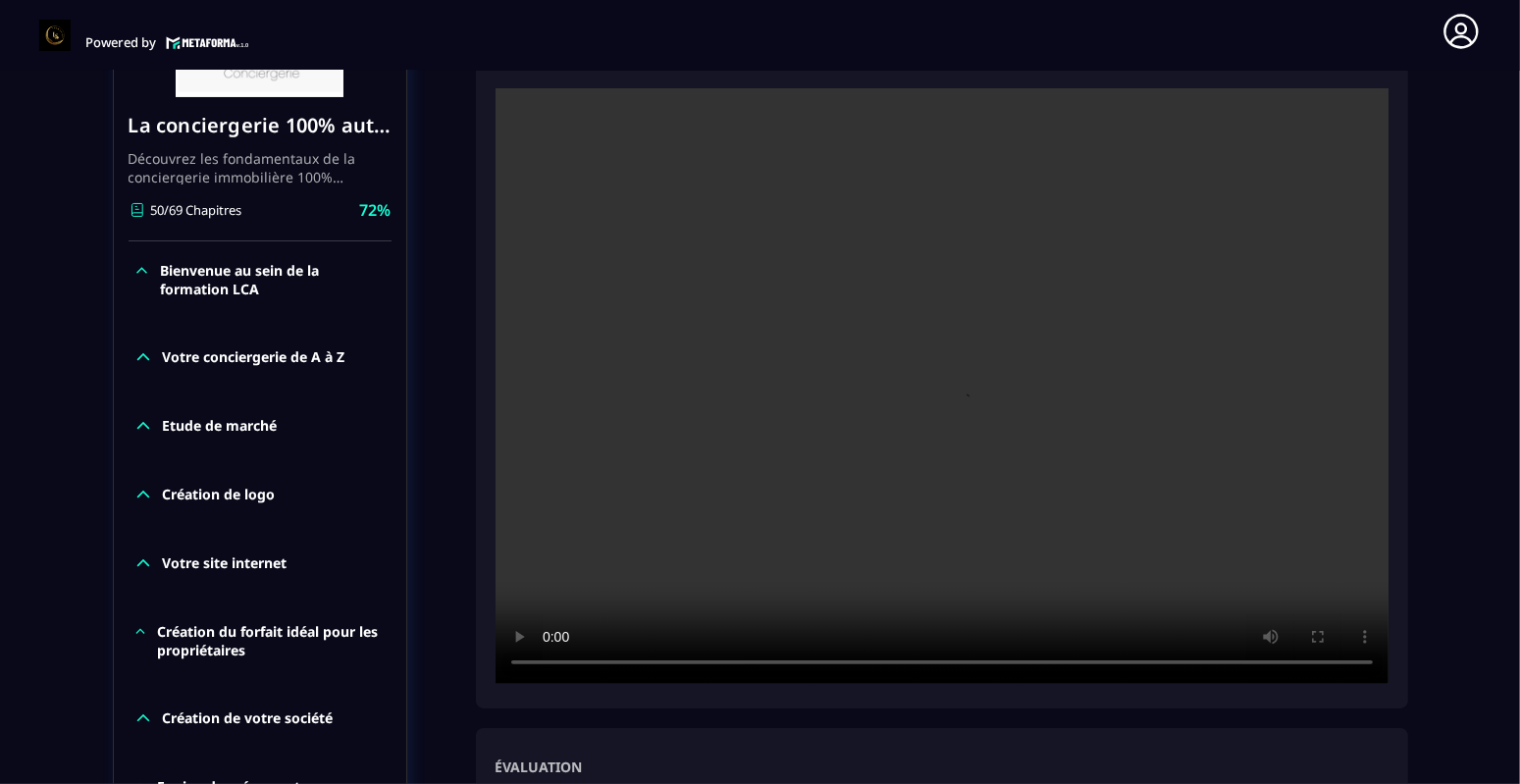 click at bounding box center (942, 386) 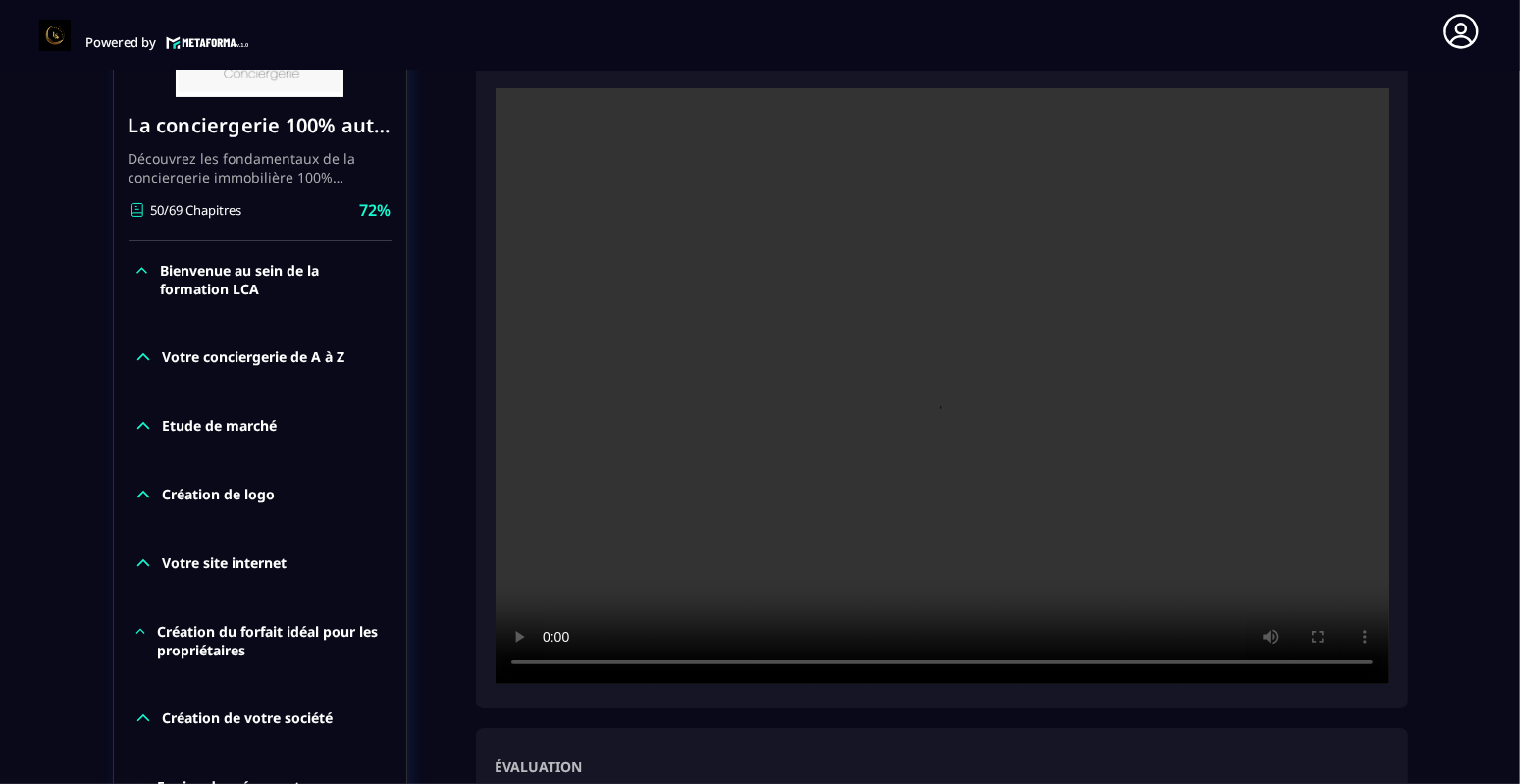 click on "Évaluation Que pensez vous de ce module ?" 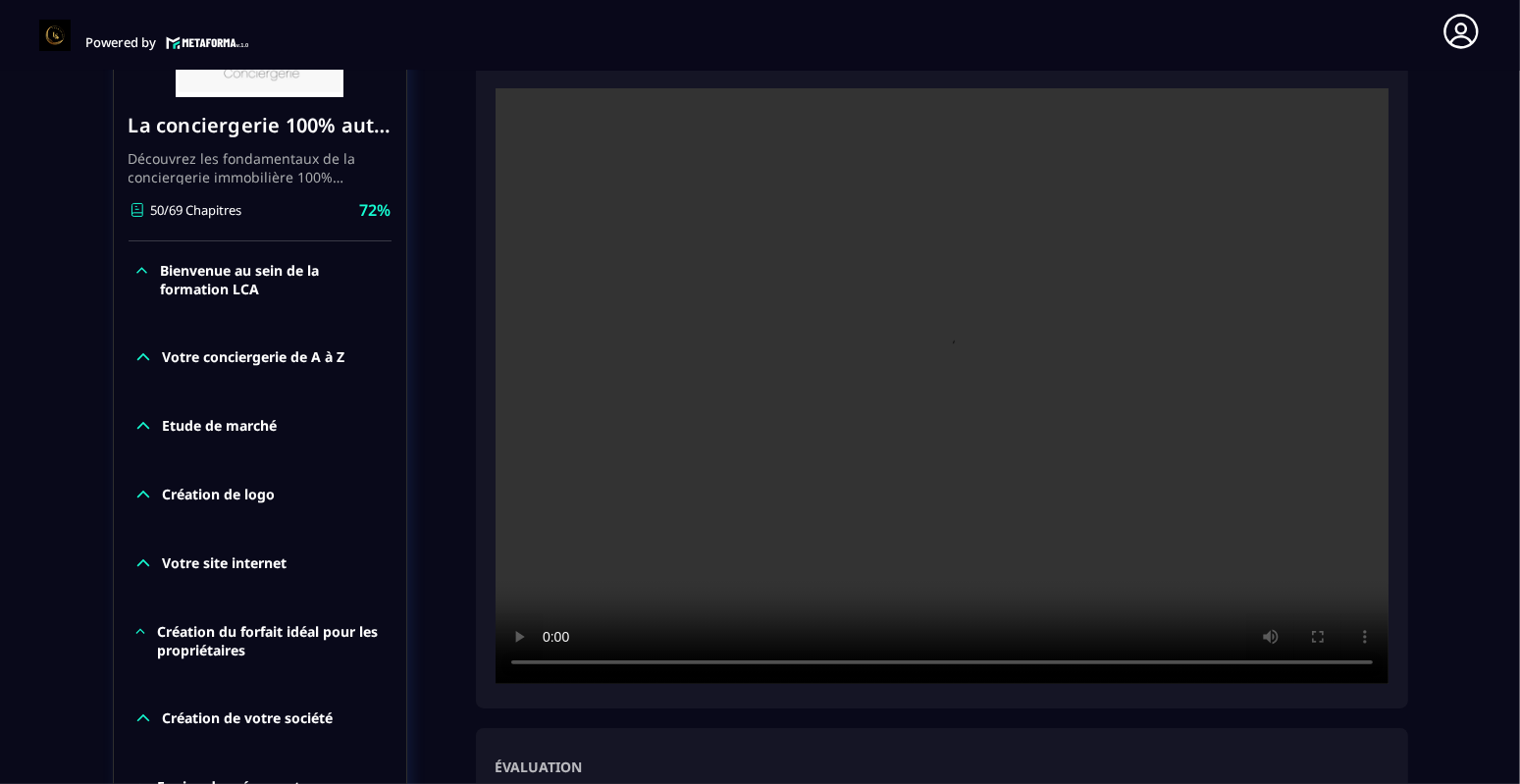 drag, startPoint x: 967, startPoint y: 589, endPoint x: 919, endPoint y: 590, distance: 48.010416 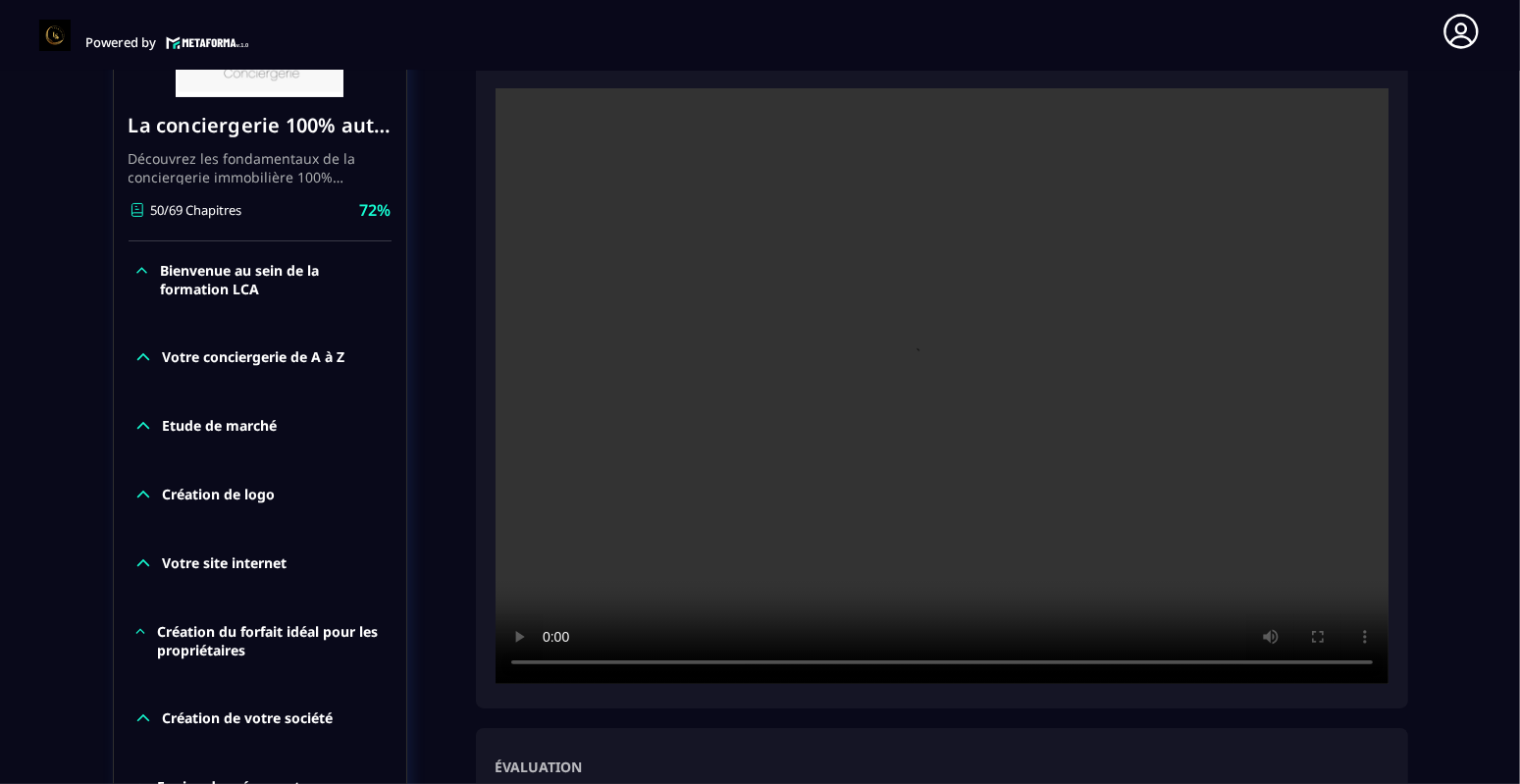 click at bounding box center [942, 386] 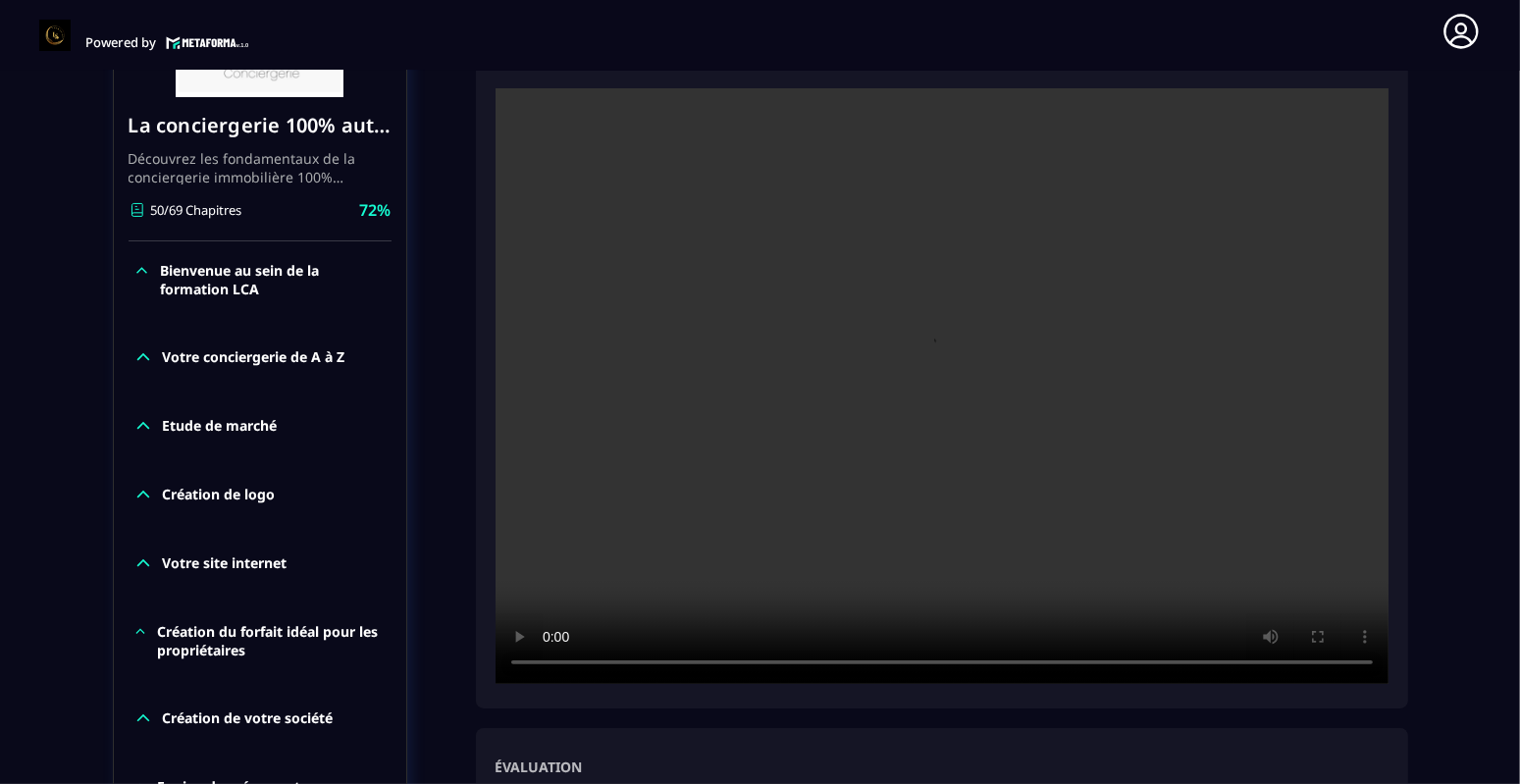 click at bounding box center [942, 386] 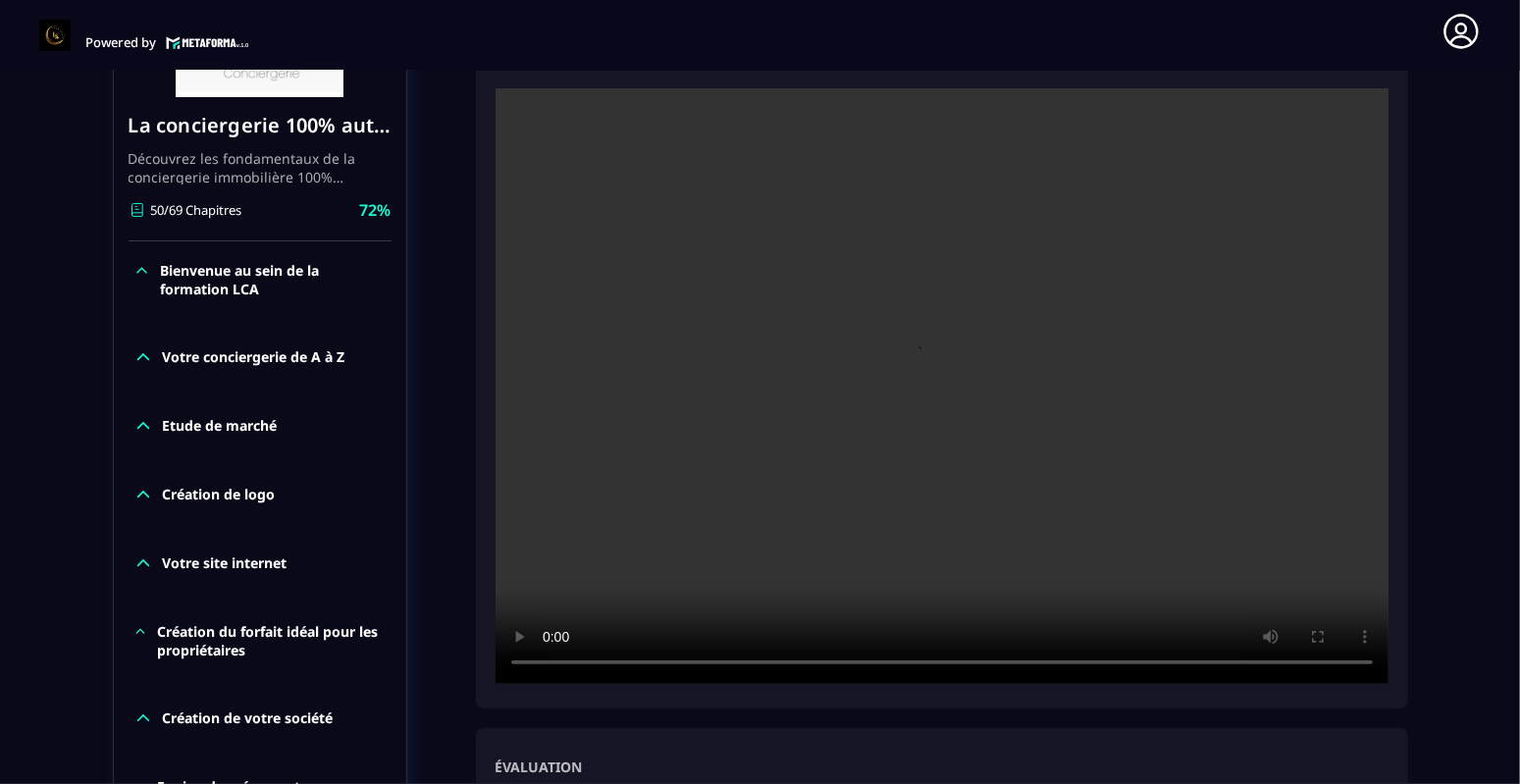 click at bounding box center [942, 386] 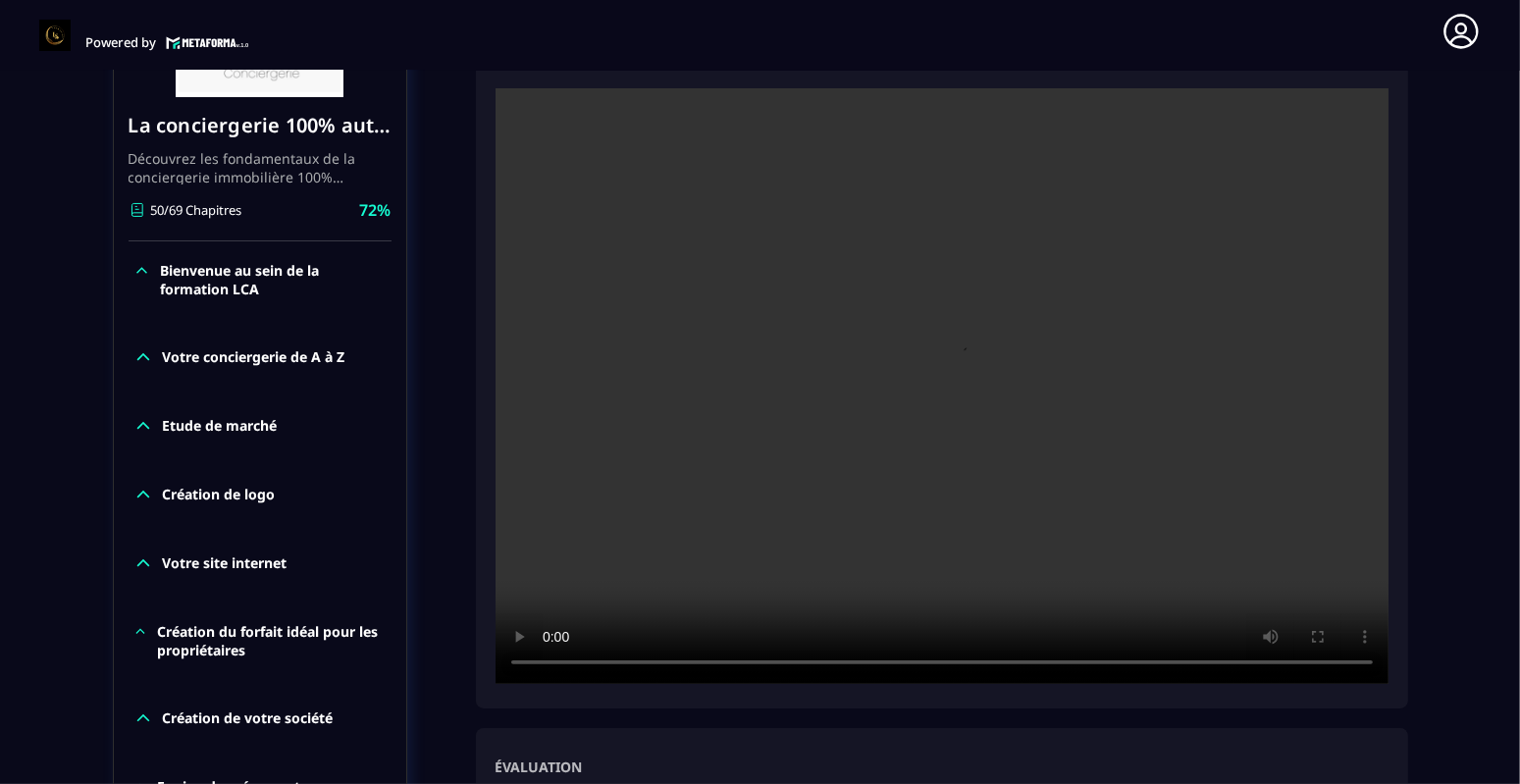 click at bounding box center (942, 386) 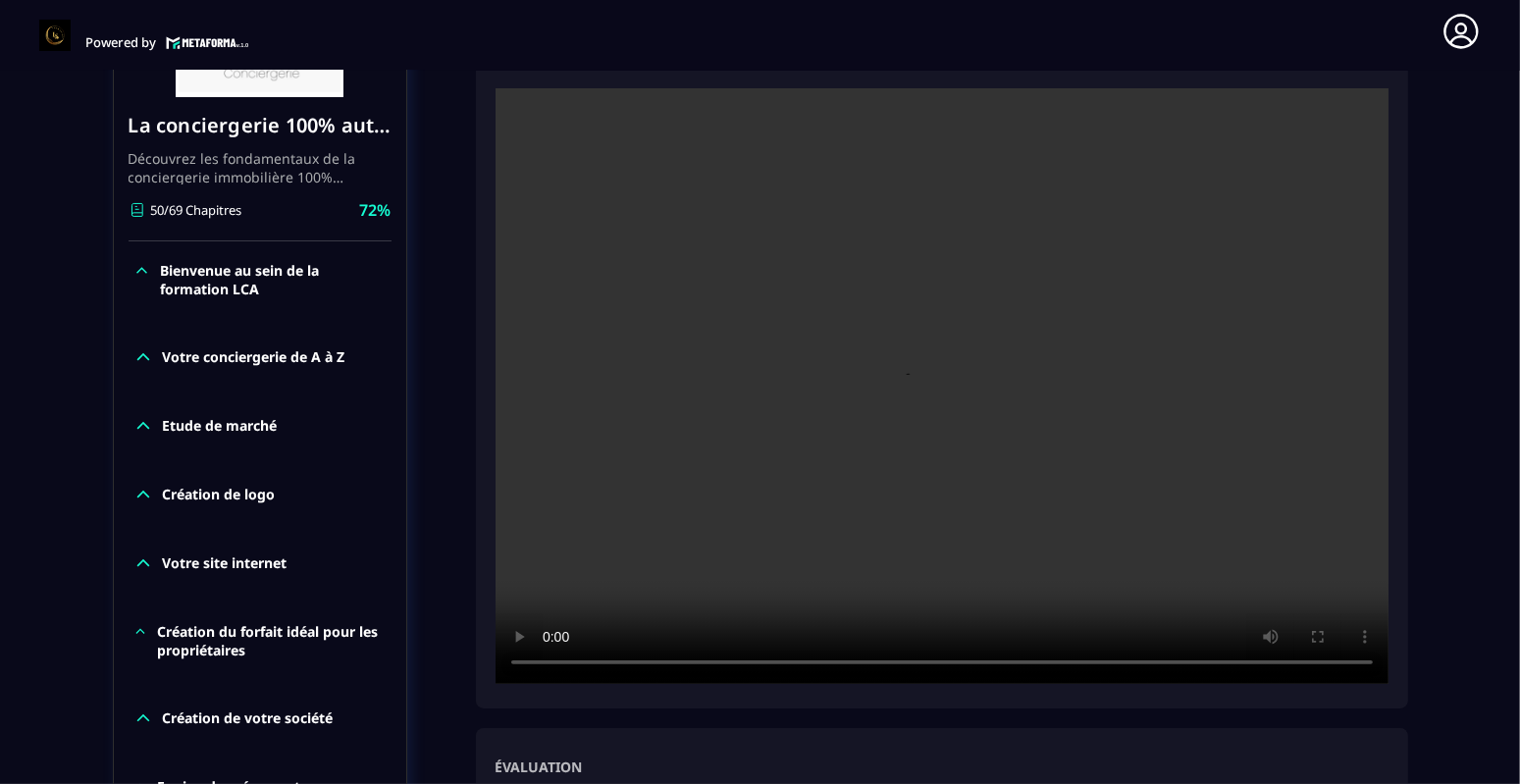click at bounding box center [942, 386] 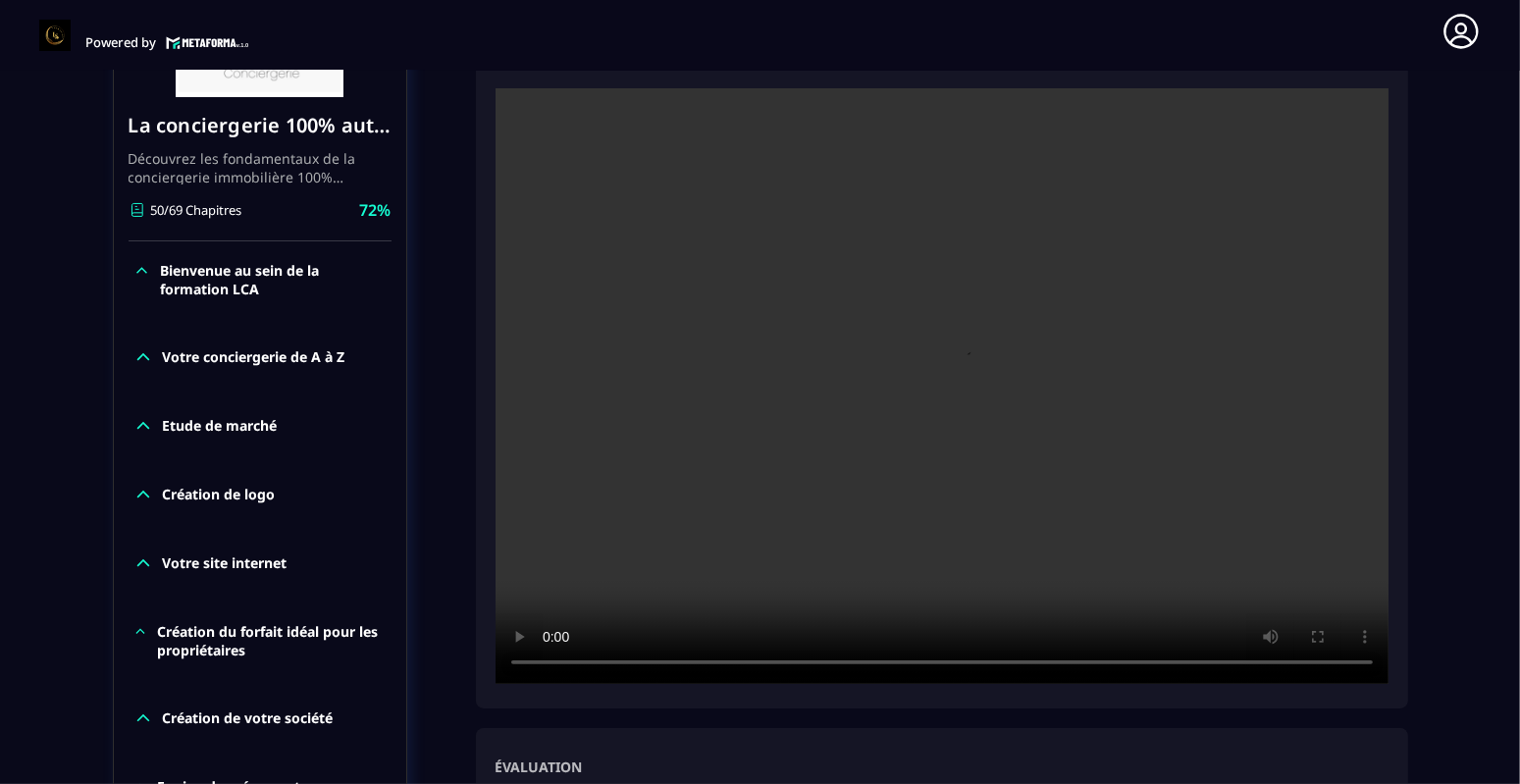click at bounding box center [942, 386] 